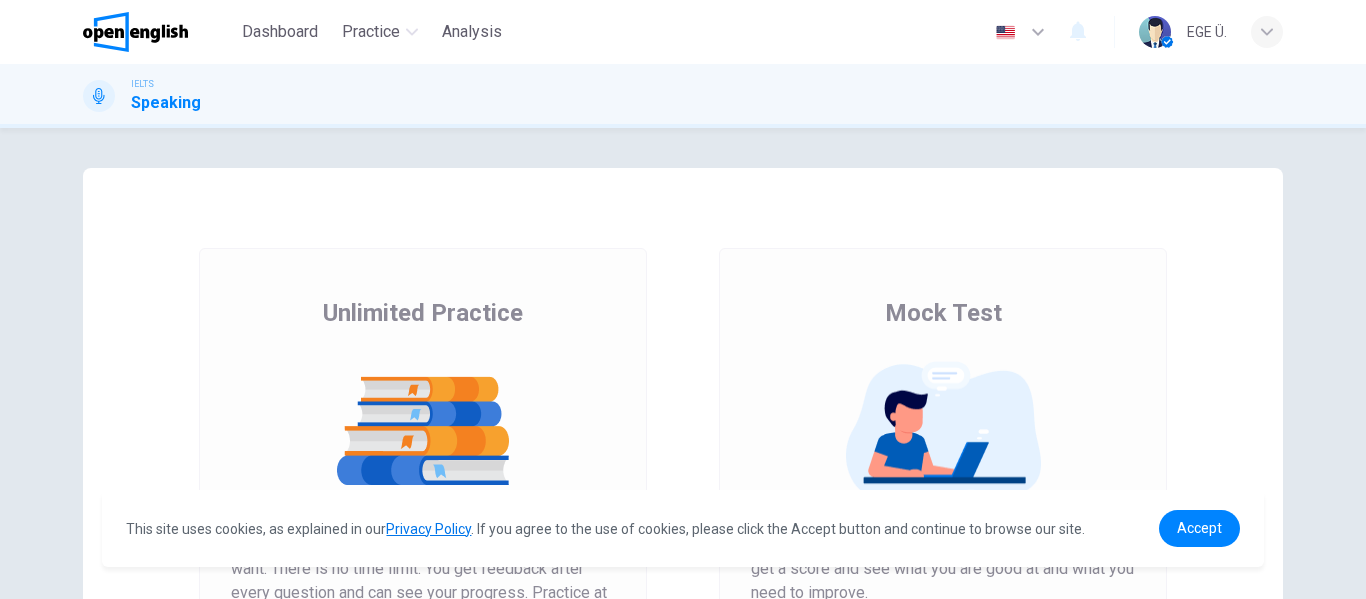 scroll, scrollTop: 0, scrollLeft: 0, axis: both 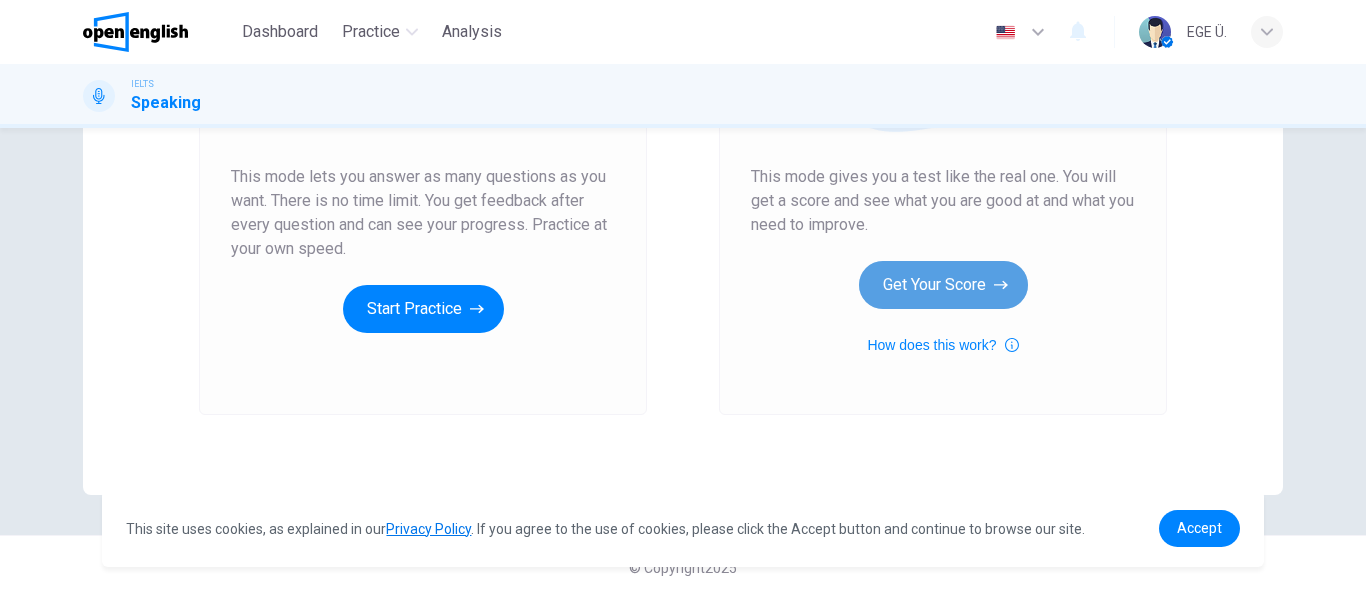 click on "Get Your Score" at bounding box center [943, 285] 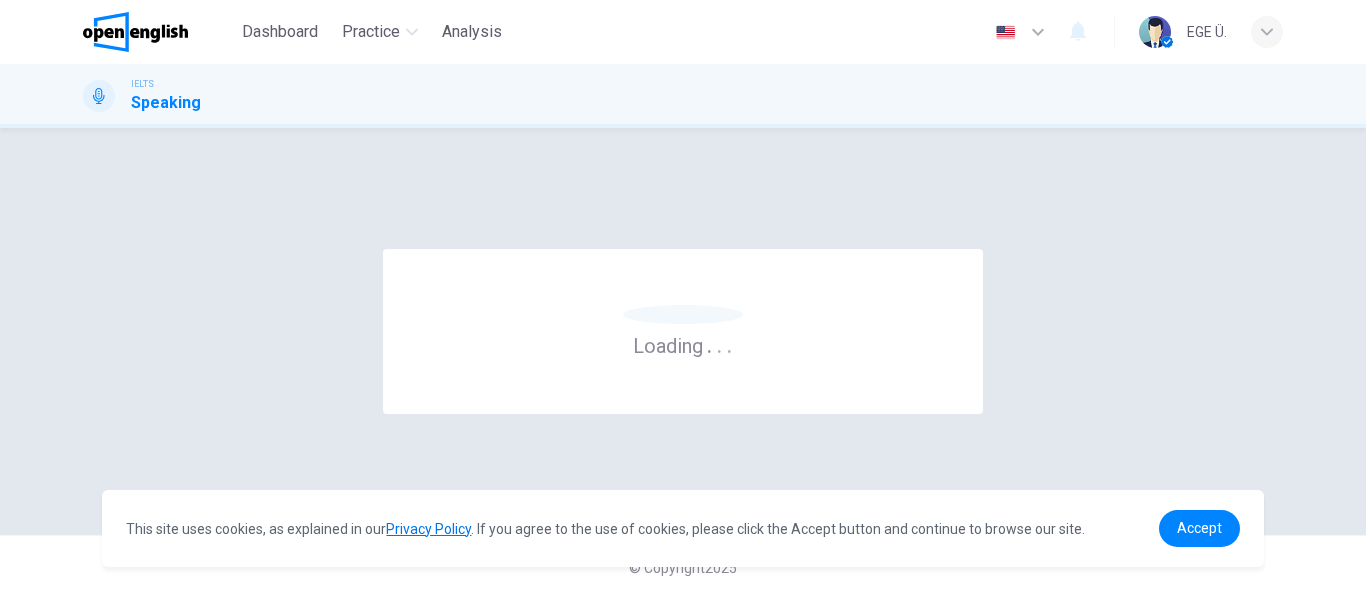 scroll, scrollTop: 0, scrollLeft: 0, axis: both 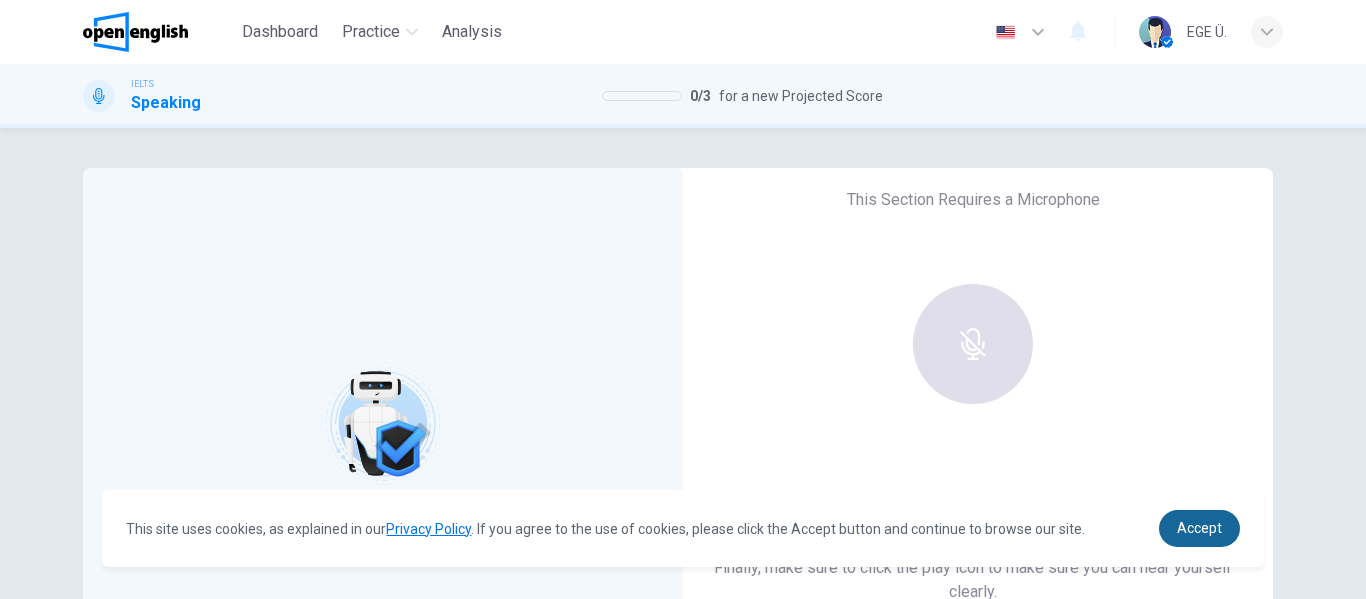click on "Accept" at bounding box center [1199, 528] 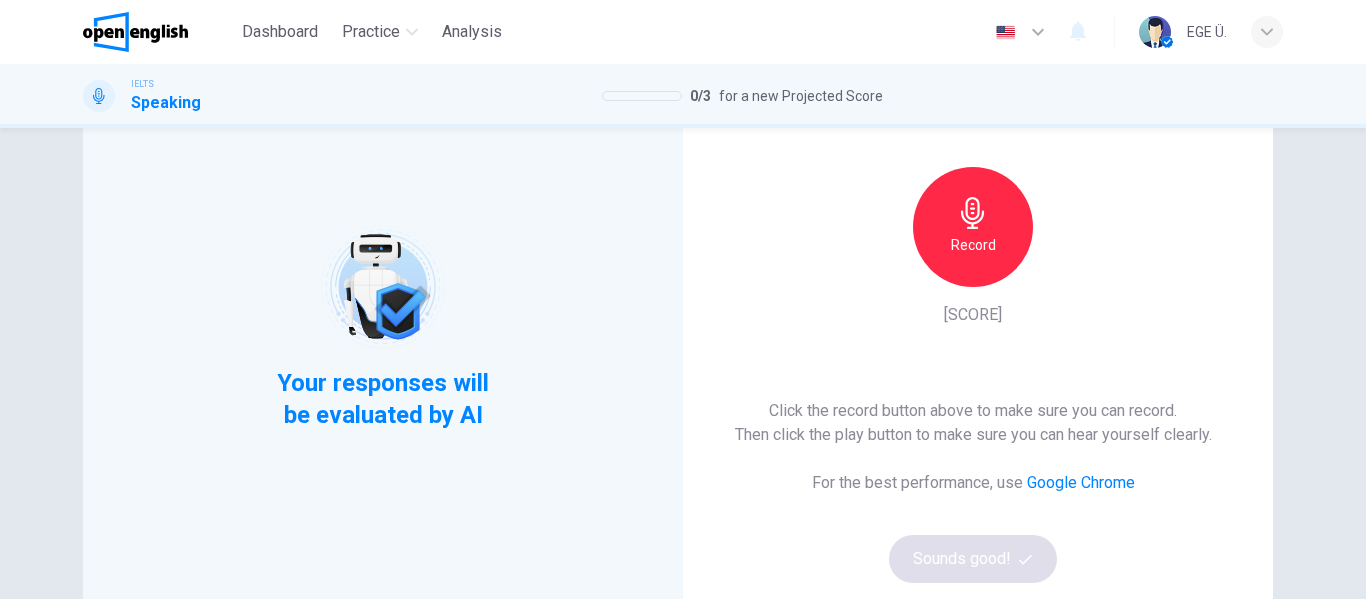 scroll, scrollTop: 135, scrollLeft: 0, axis: vertical 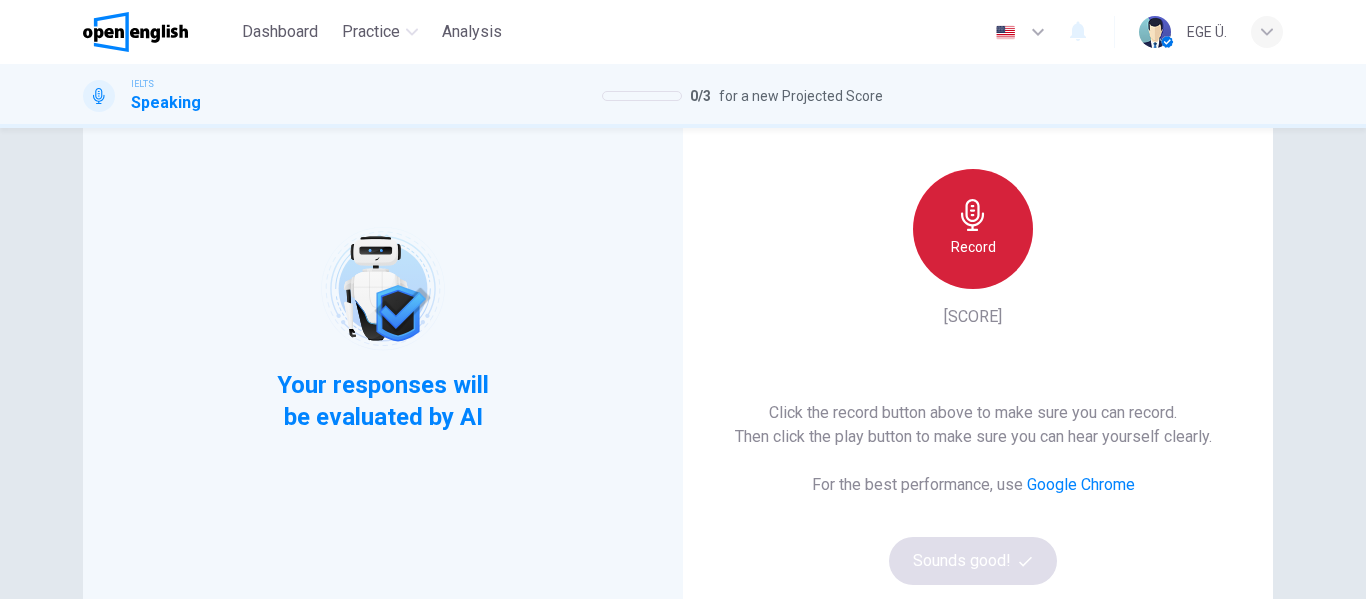 click 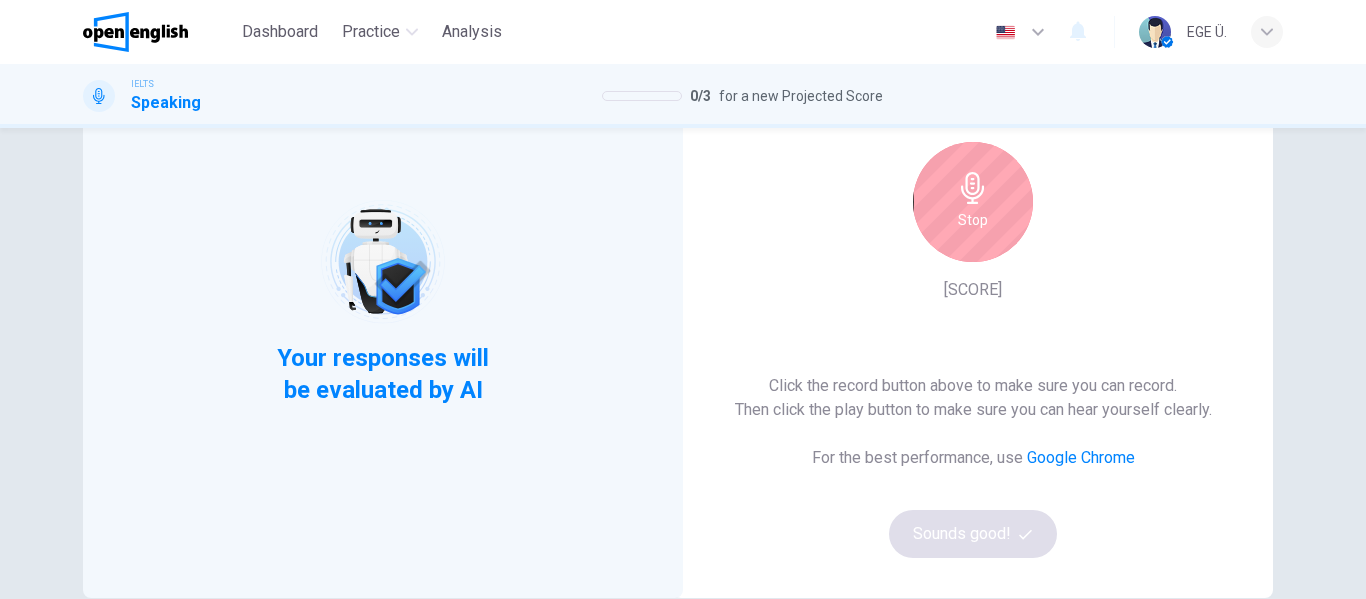 scroll, scrollTop: 163, scrollLeft: 0, axis: vertical 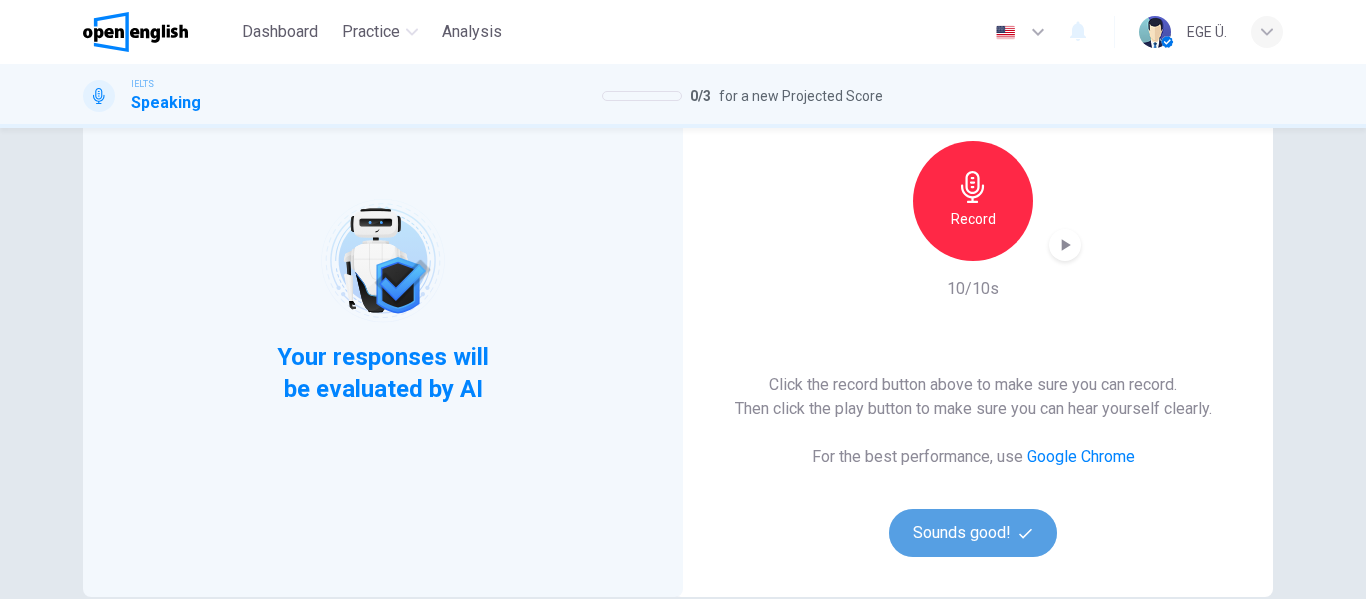 click on "Sounds good!" at bounding box center [973, 533] 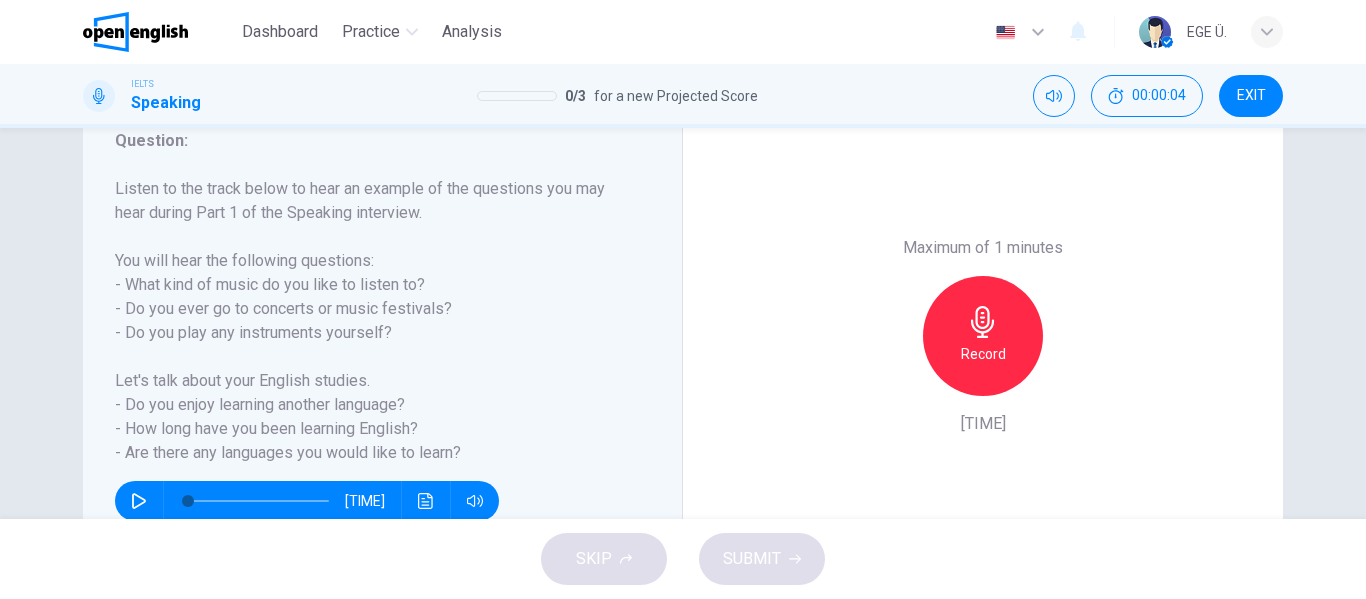 scroll, scrollTop: 286, scrollLeft: 0, axis: vertical 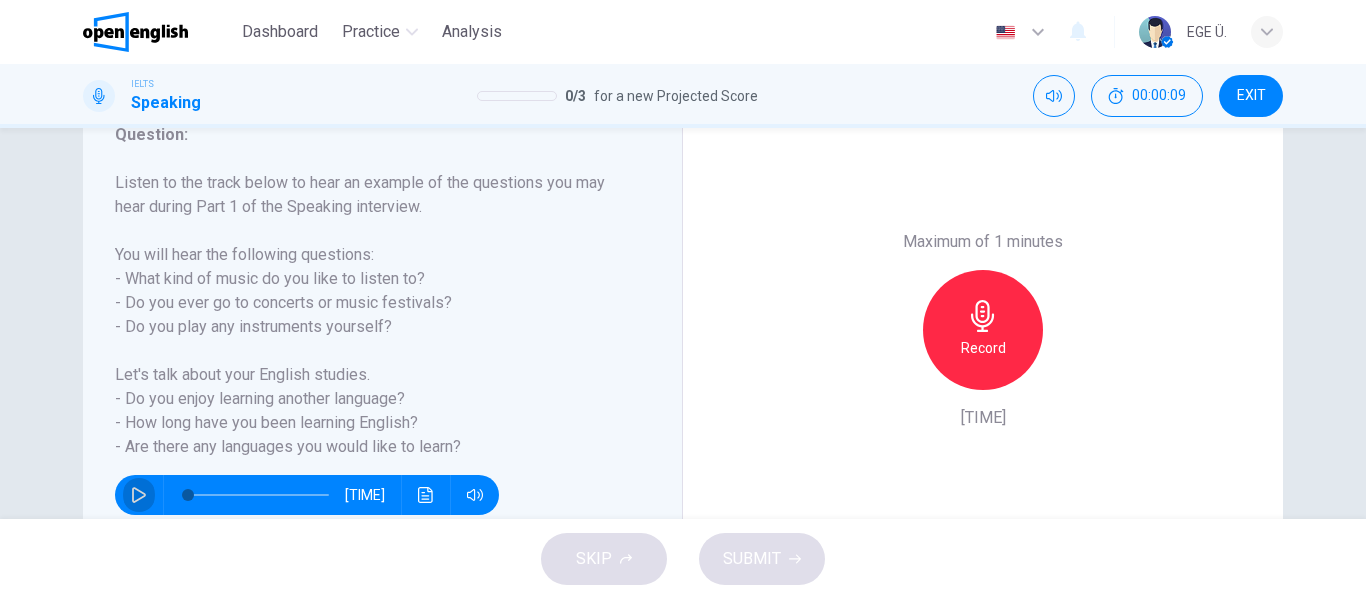 click at bounding box center (139, 495) 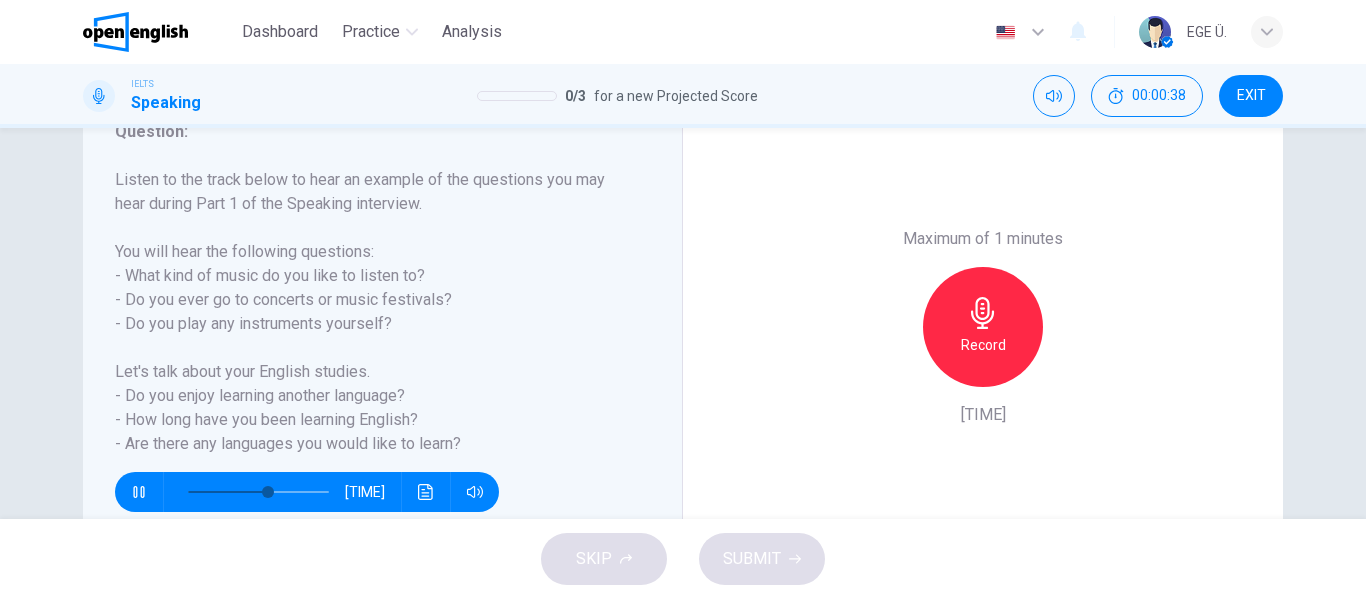 scroll, scrollTop: 289, scrollLeft: 0, axis: vertical 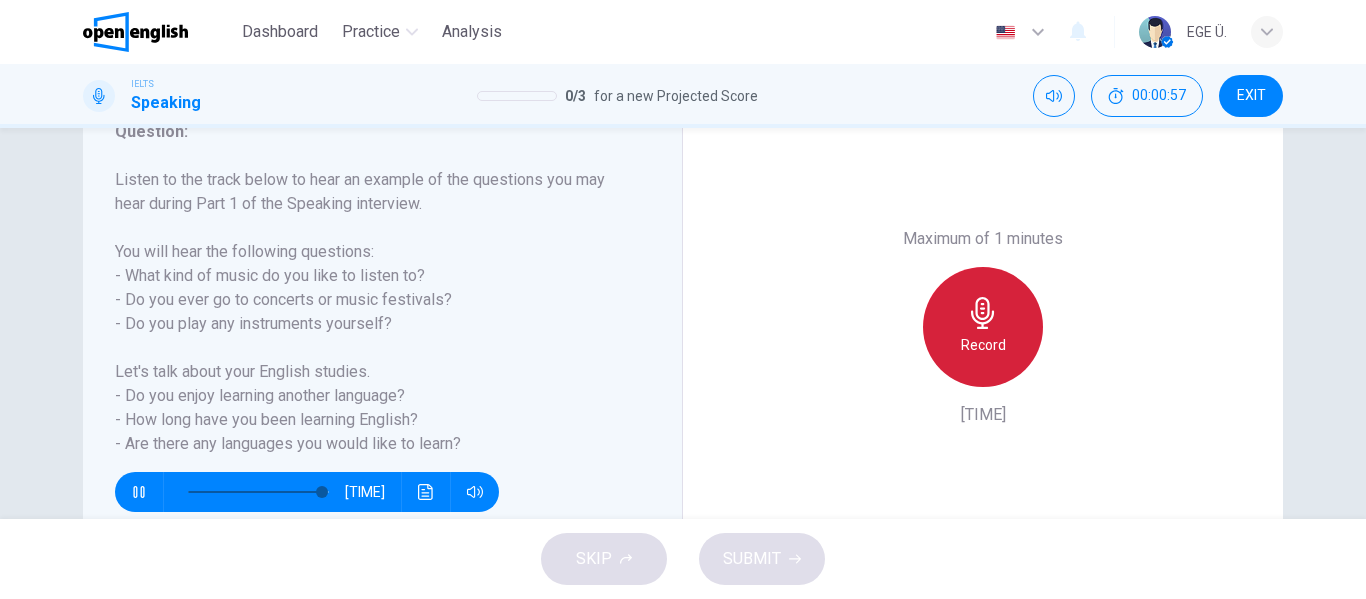 click on "Record" at bounding box center (983, 345) 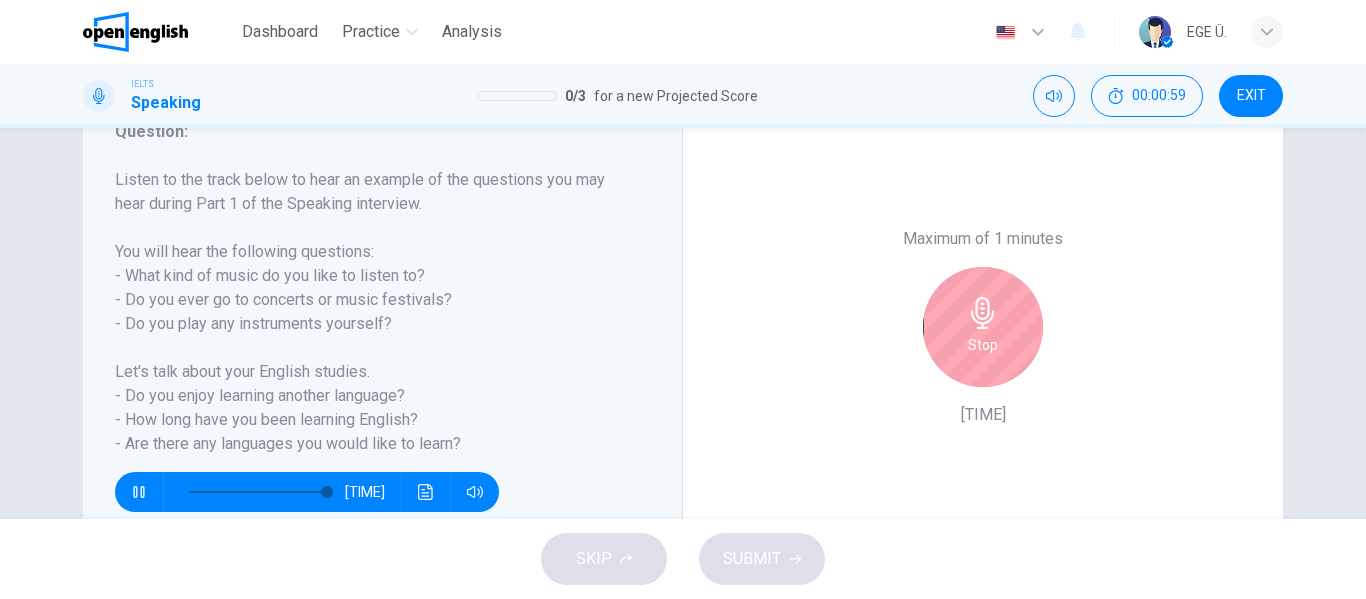 type on "*" 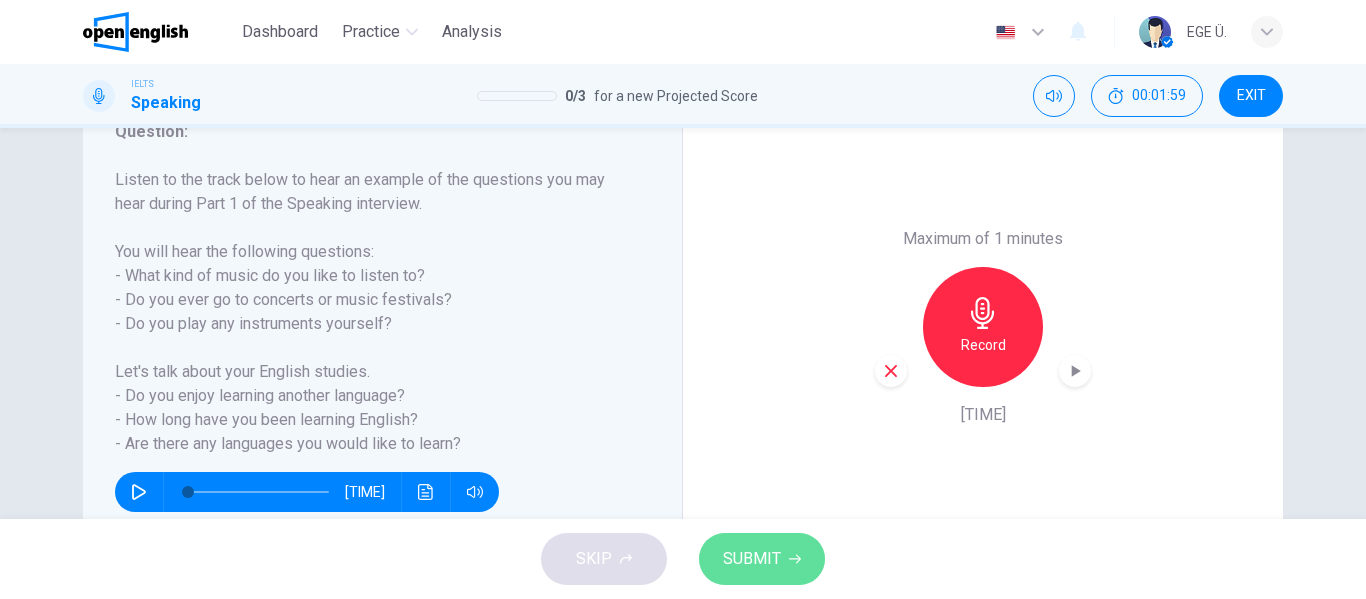 click on "SUBMIT" at bounding box center [752, 559] 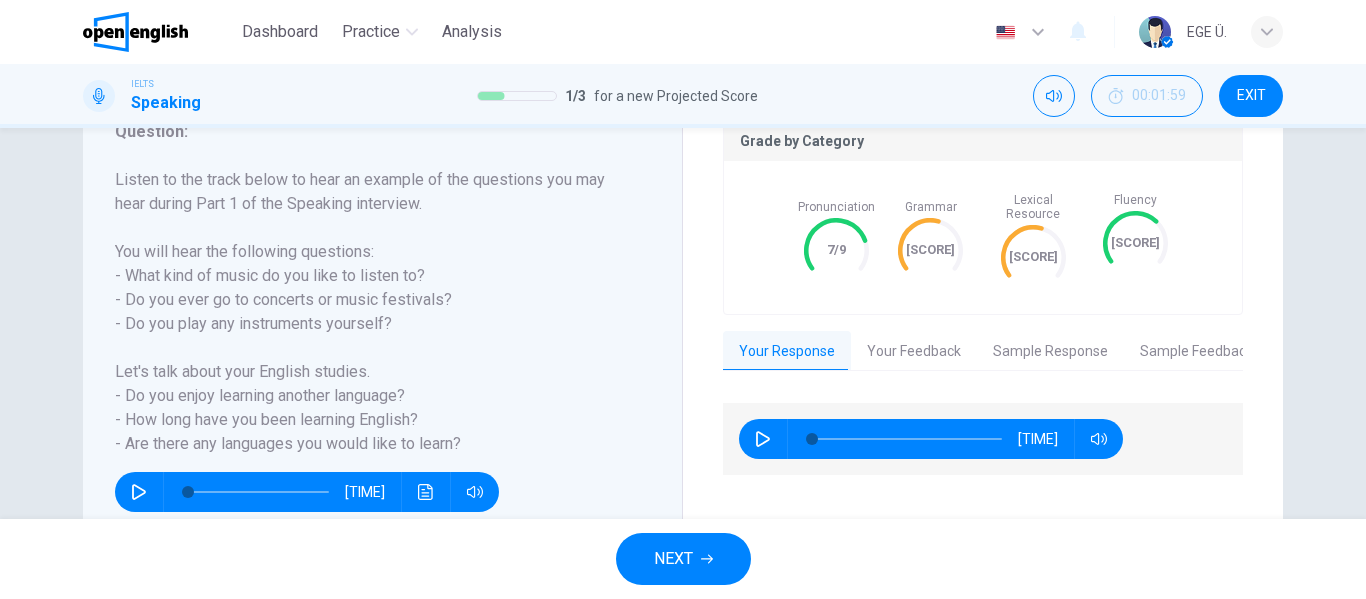 scroll, scrollTop: 384, scrollLeft: 0, axis: vertical 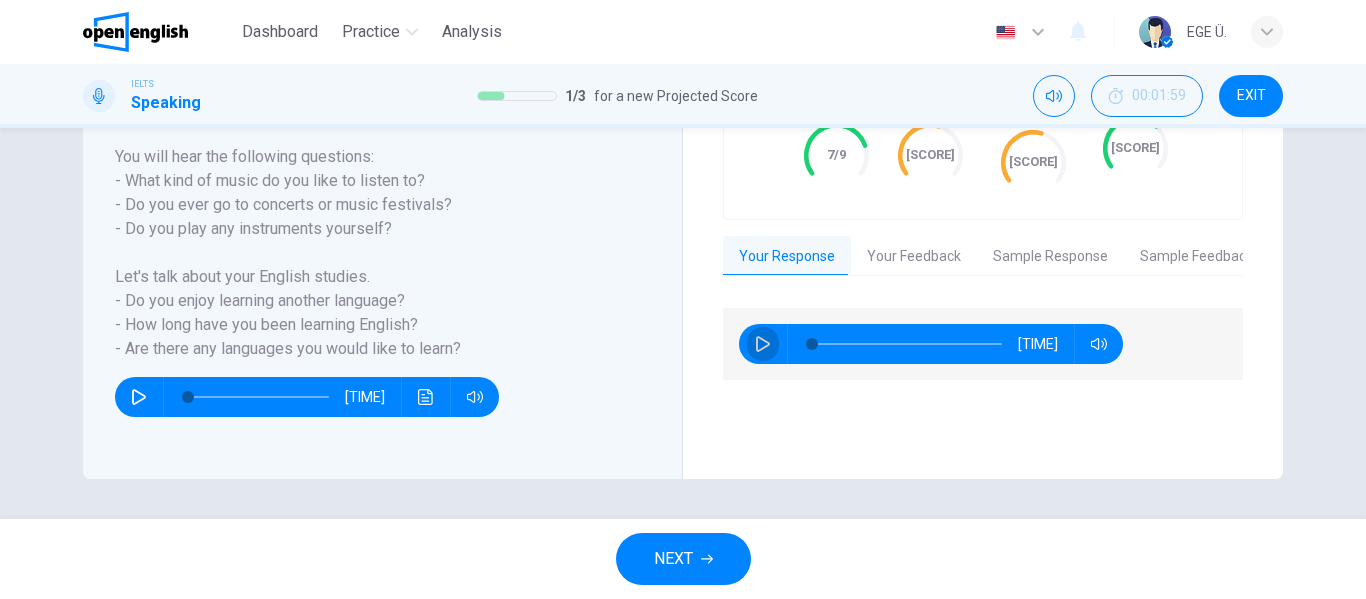 click at bounding box center [763, 344] 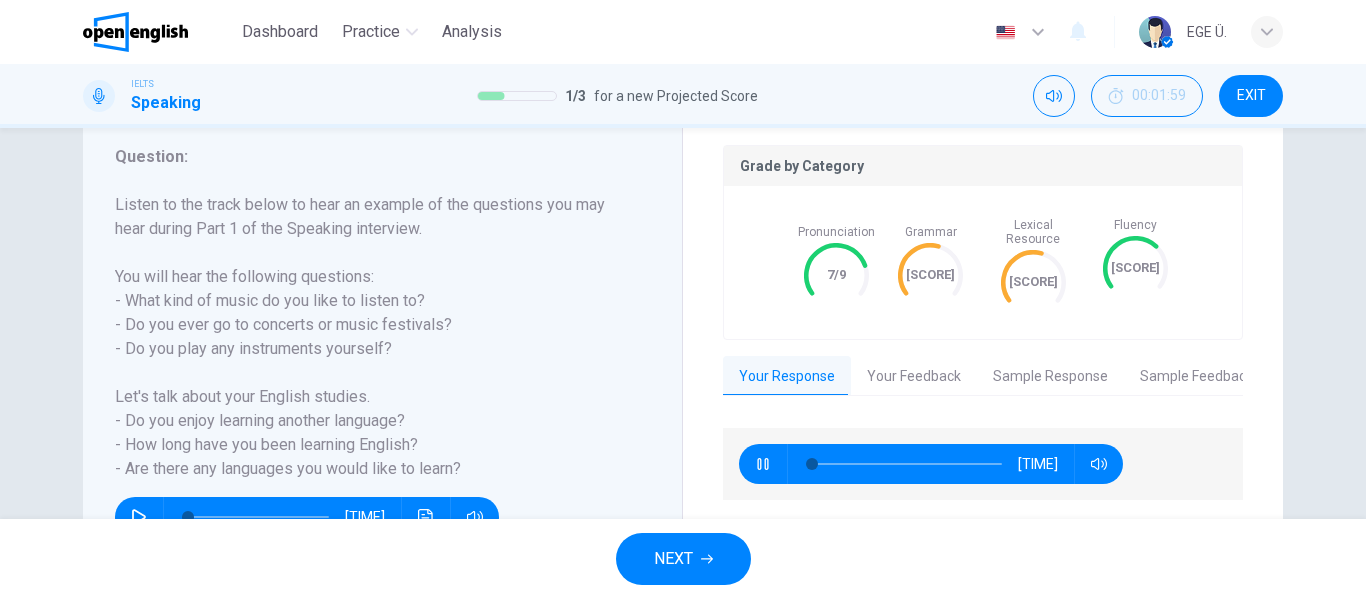 scroll, scrollTop: 254, scrollLeft: 0, axis: vertical 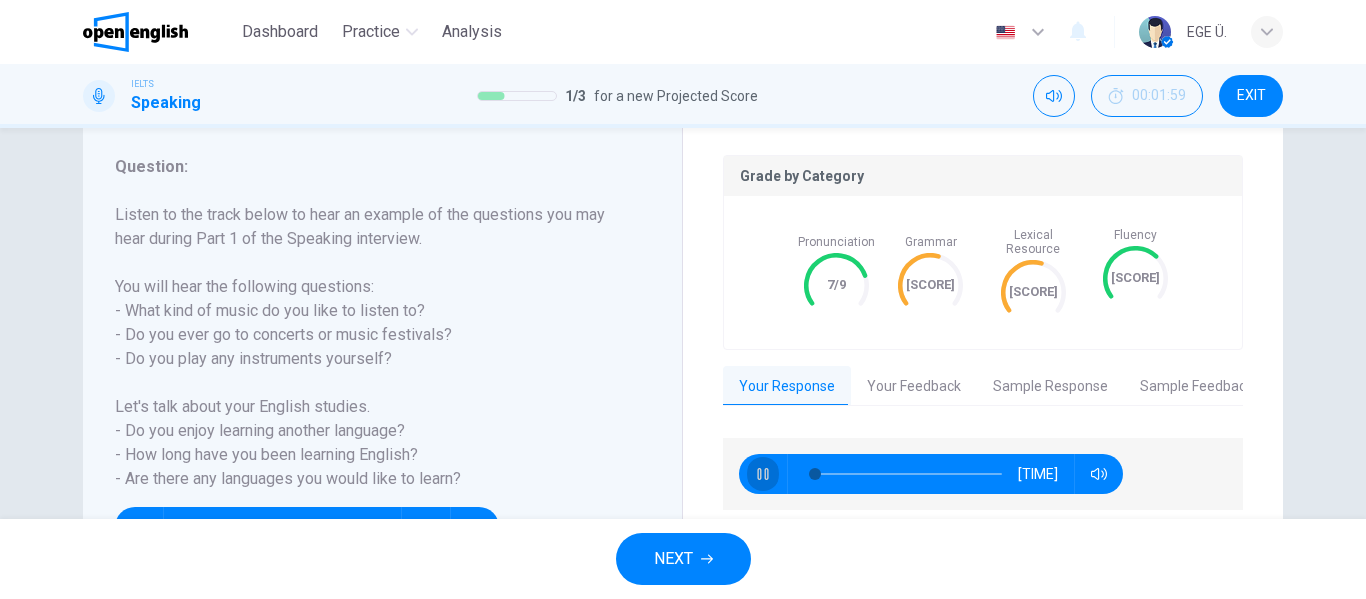 click at bounding box center (763, 474) 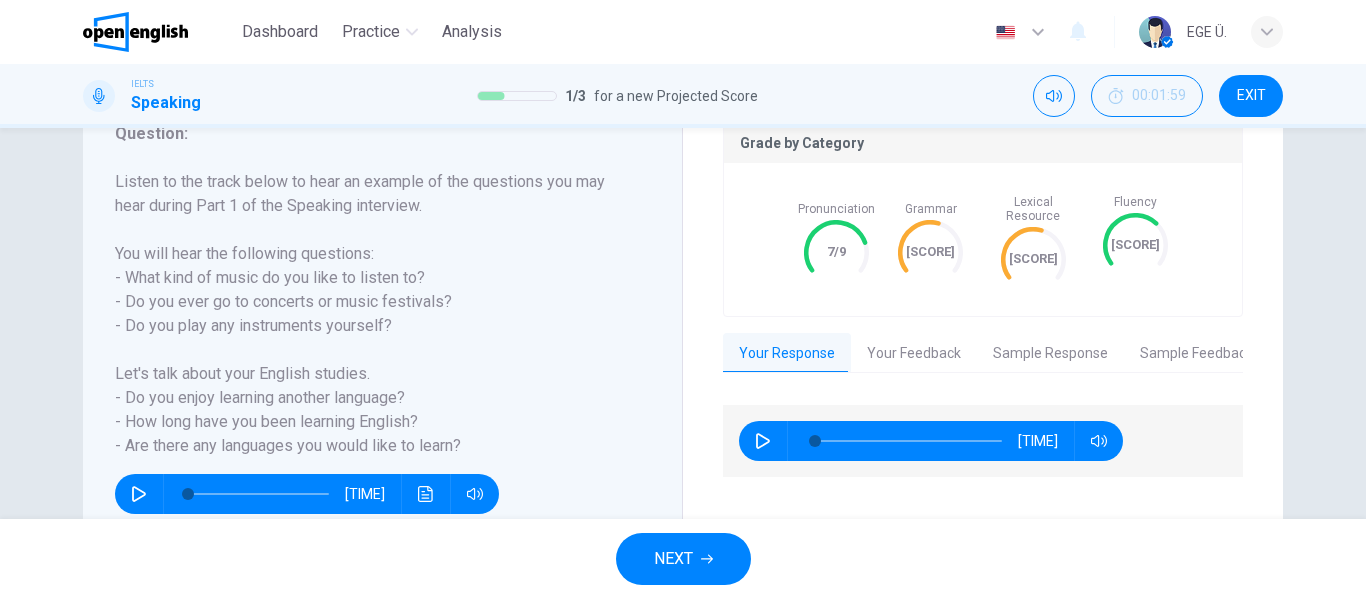 scroll, scrollTop: 286, scrollLeft: 0, axis: vertical 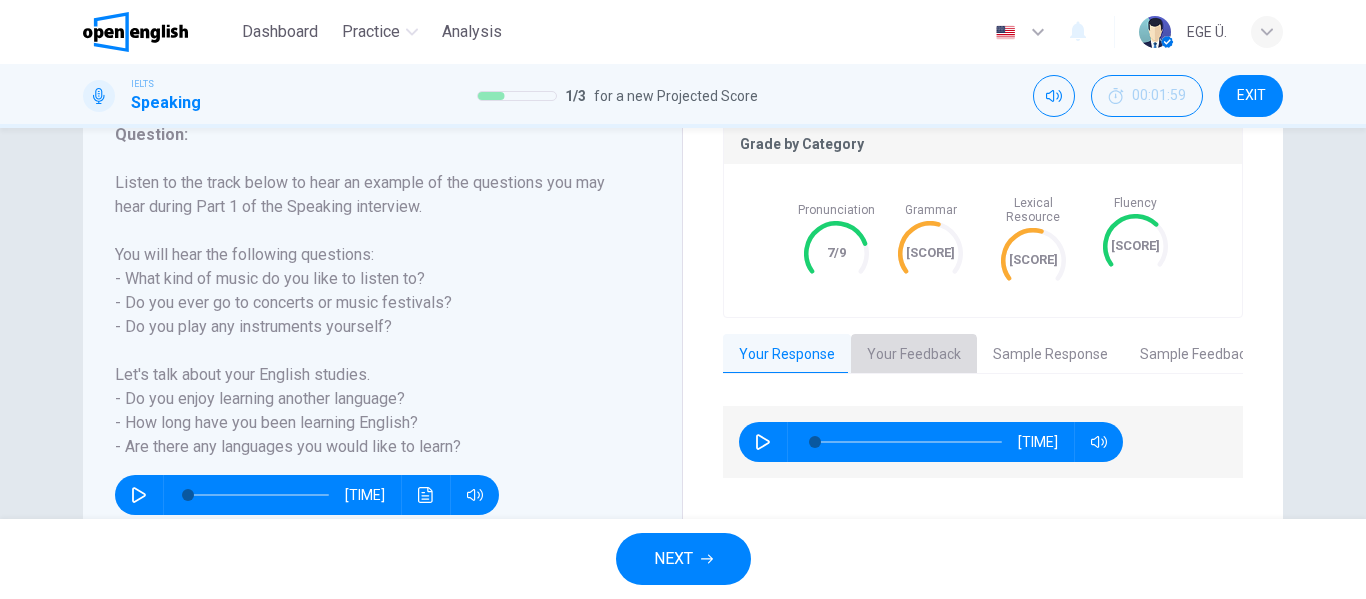 click on "Your Feedback" at bounding box center (914, 355) 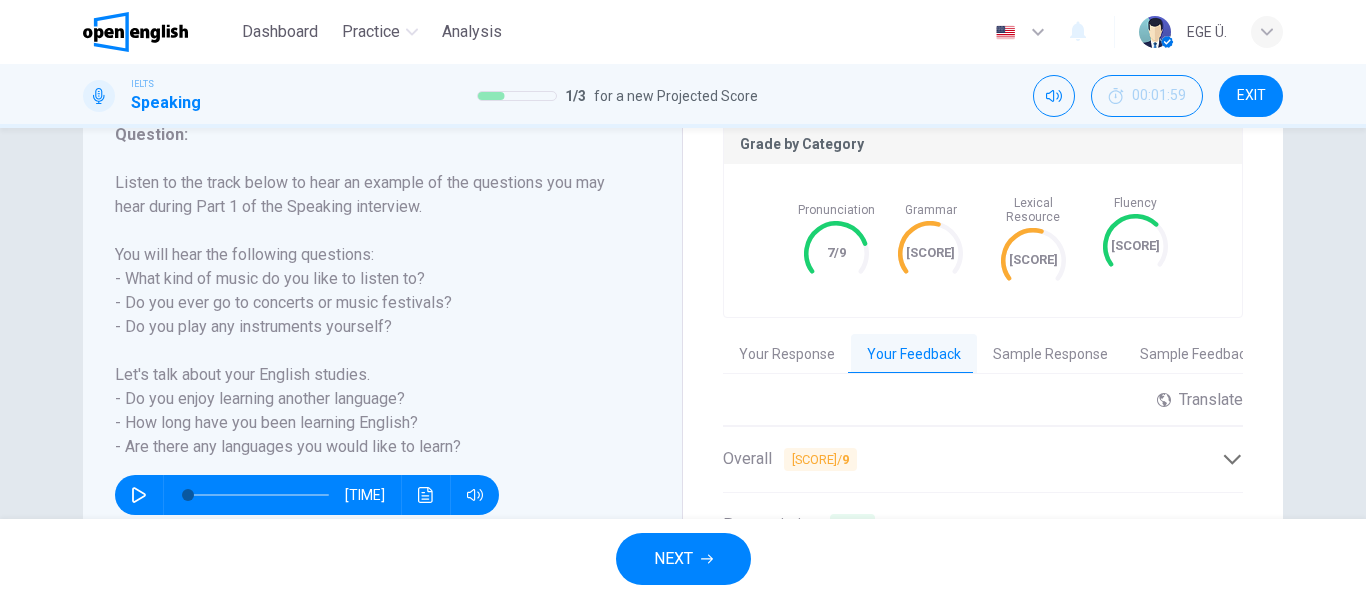 scroll, scrollTop: 505, scrollLeft: 0, axis: vertical 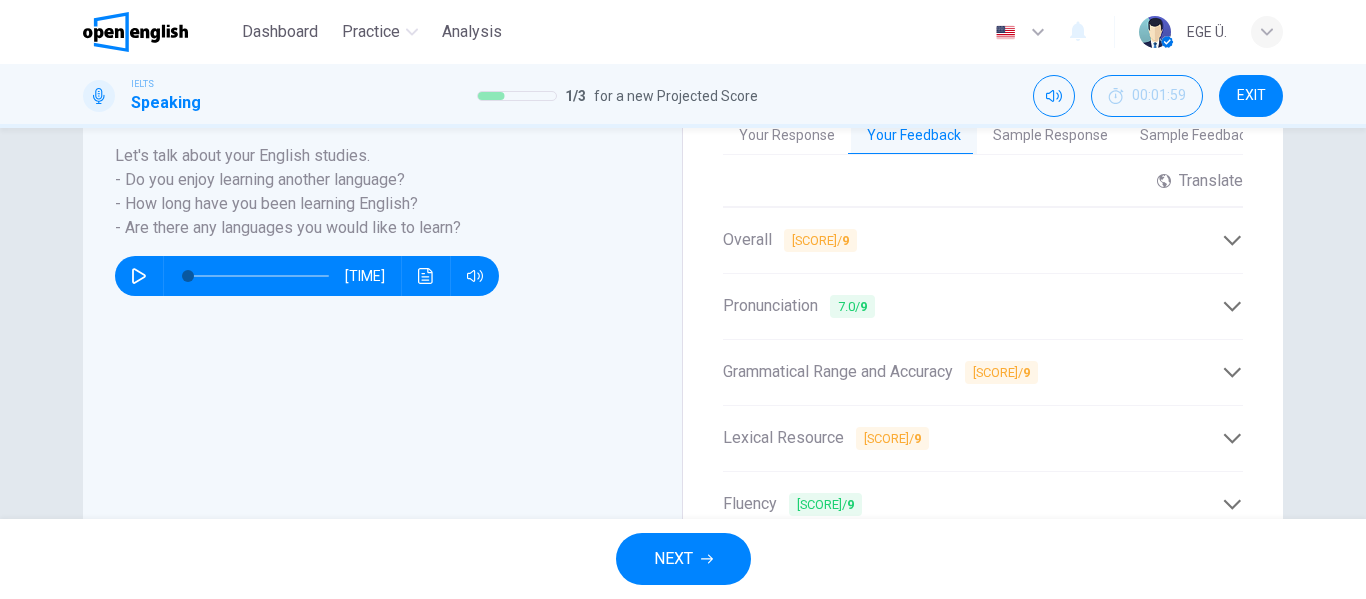 click 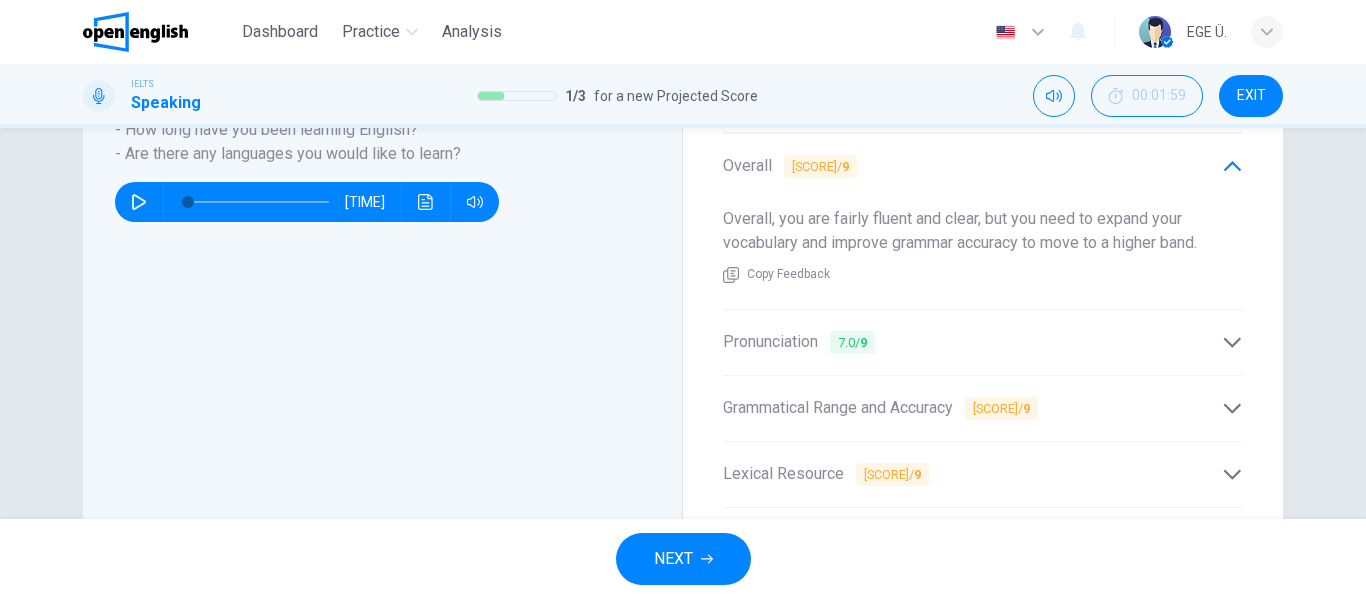 scroll, scrollTop: 580, scrollLeft: 0, axis: vertical 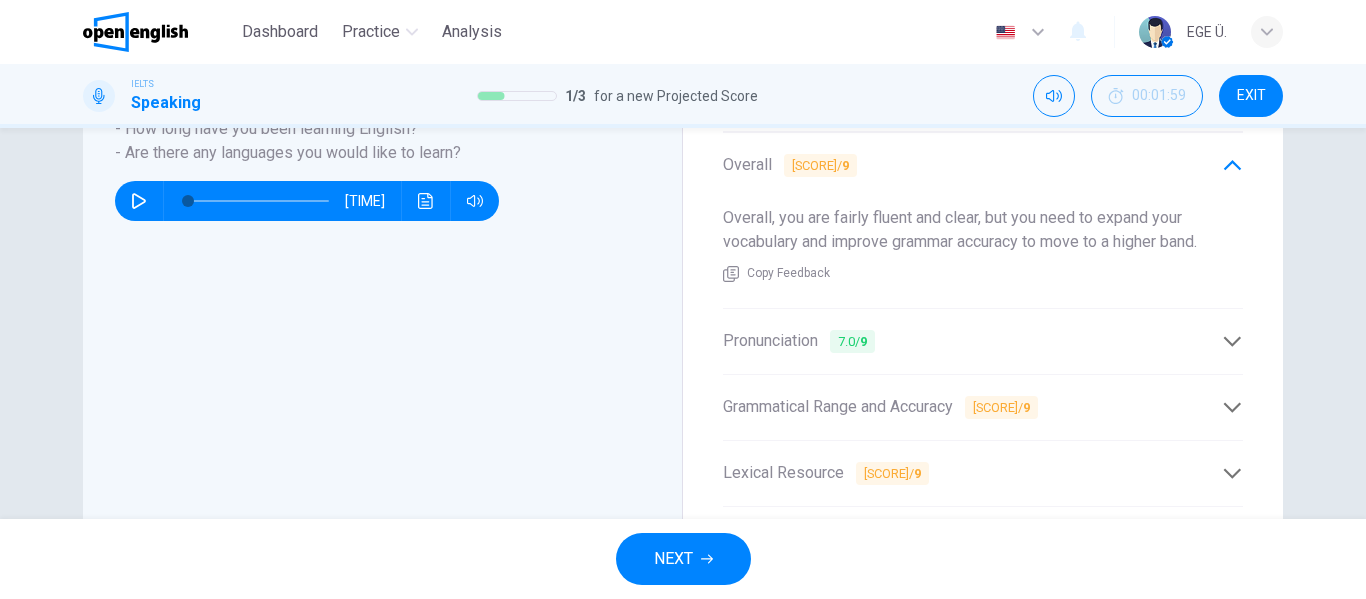 click on "Grammatical Range and Accuracy   [SCORE]" at bounding box center (972, 407) 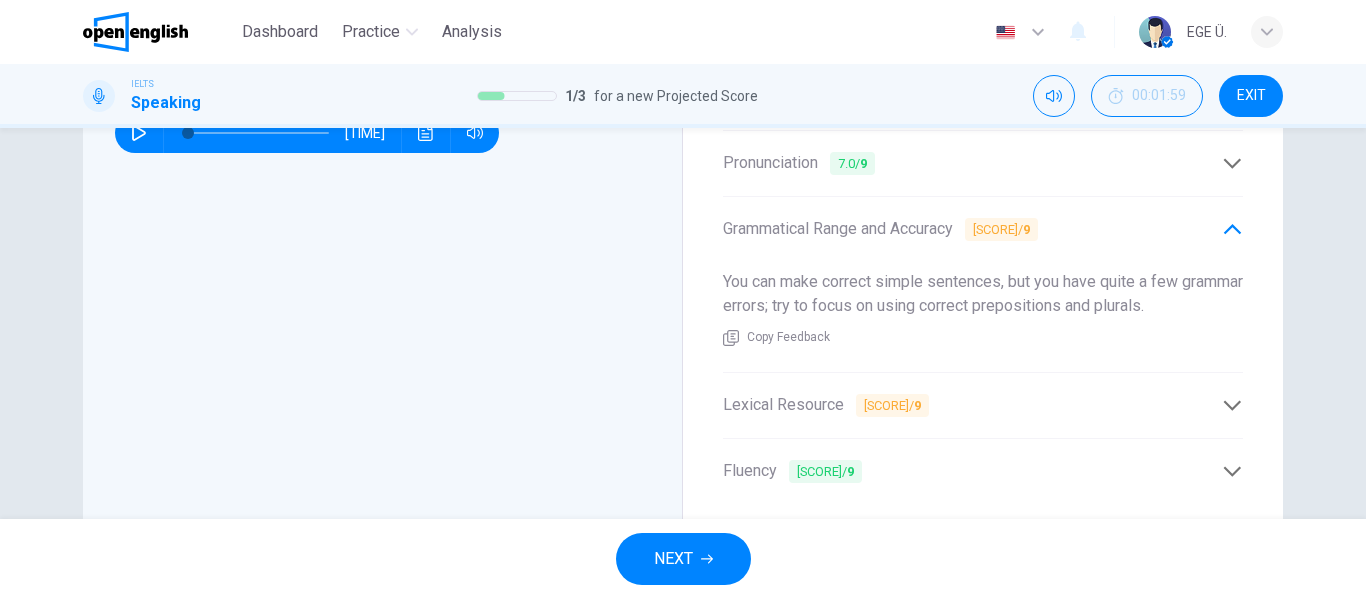 scroll, scrollTop: 701, scrollLeft: 0, axis: vertical 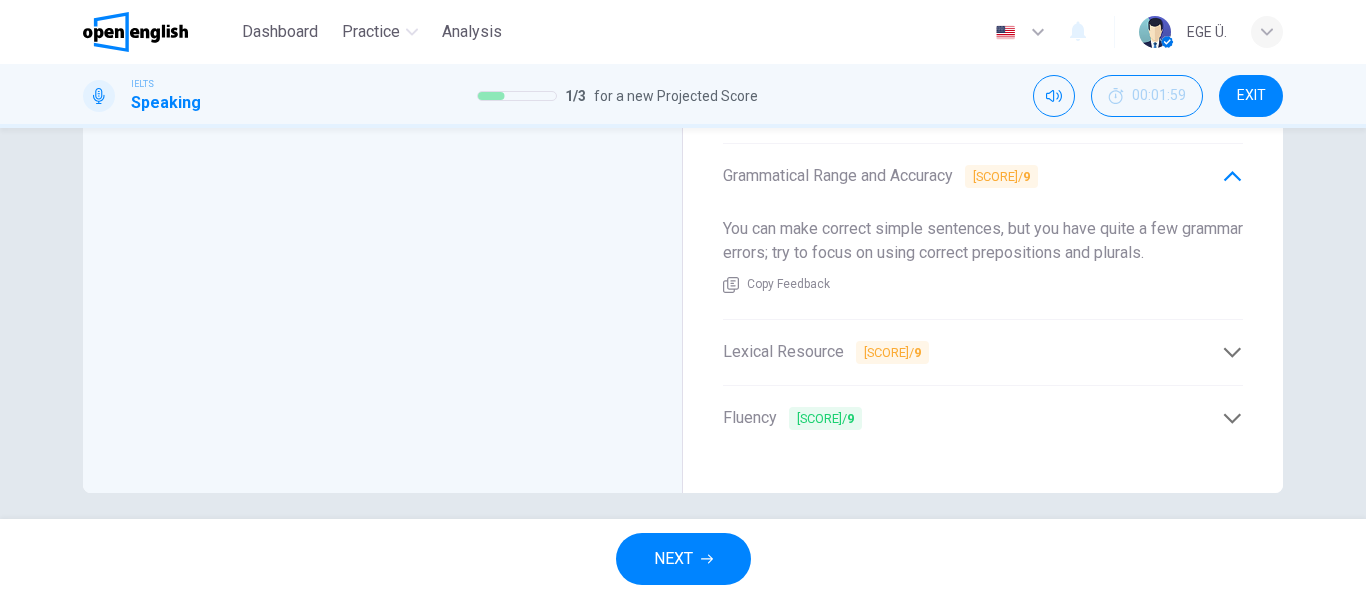 click on "Fluency   6.0 / 9" at bounding box center (972, 418) 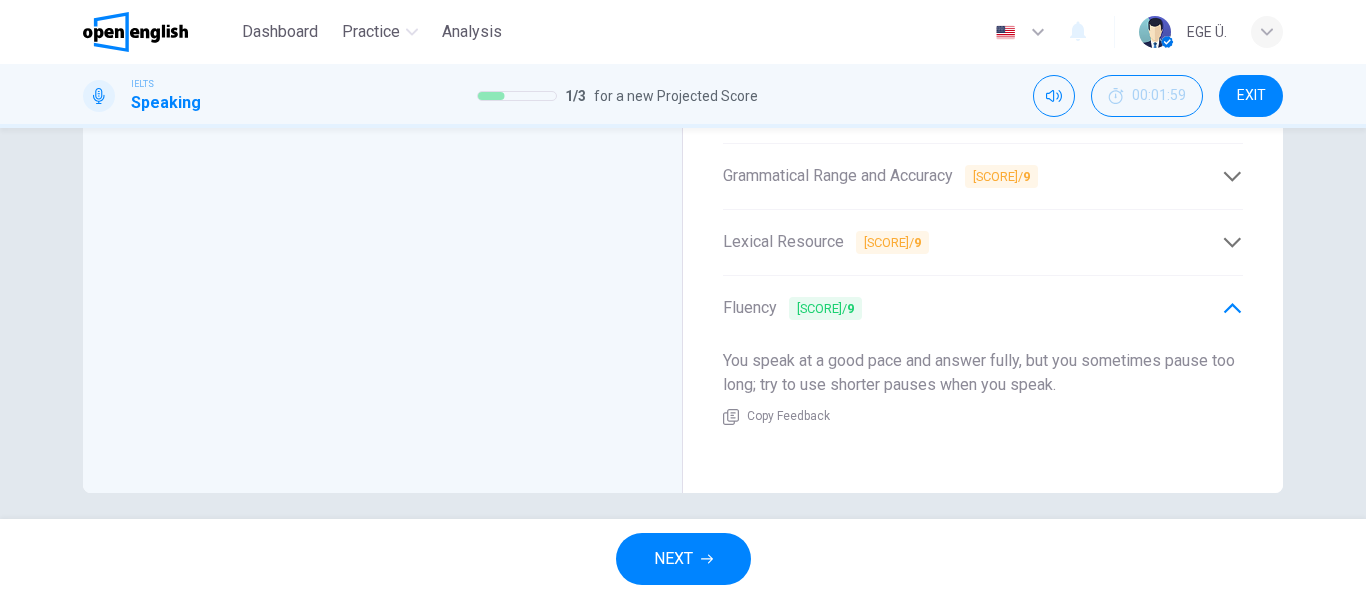 click on "Lexical Resource   [SCORE]" at bounding box center (972, 242) 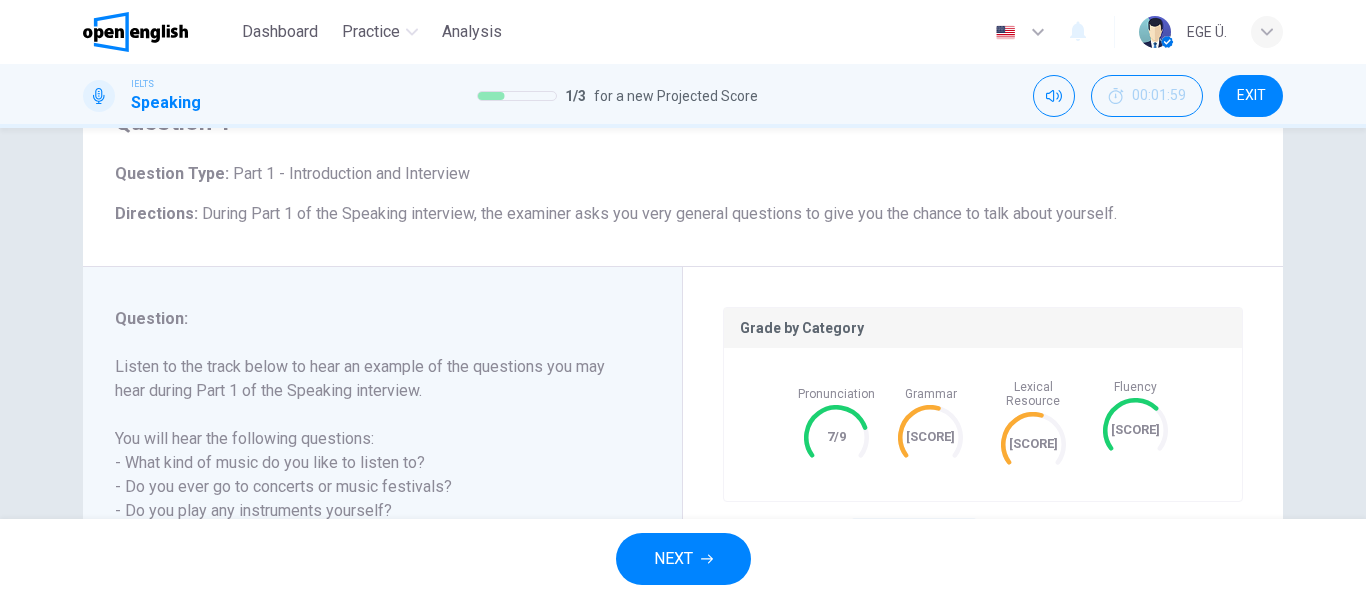 scroll, scrollTop: 101, scrollLeft: 0, axis: vertical 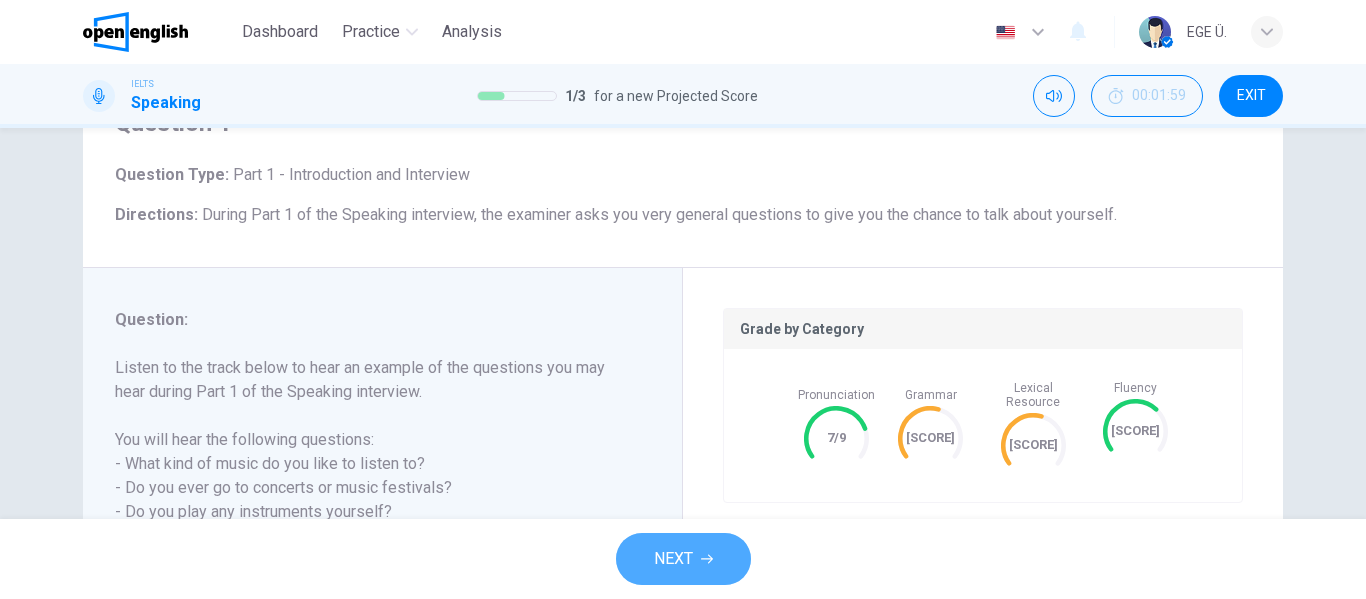 click on "NEXT" at bounding box center (673, 559) 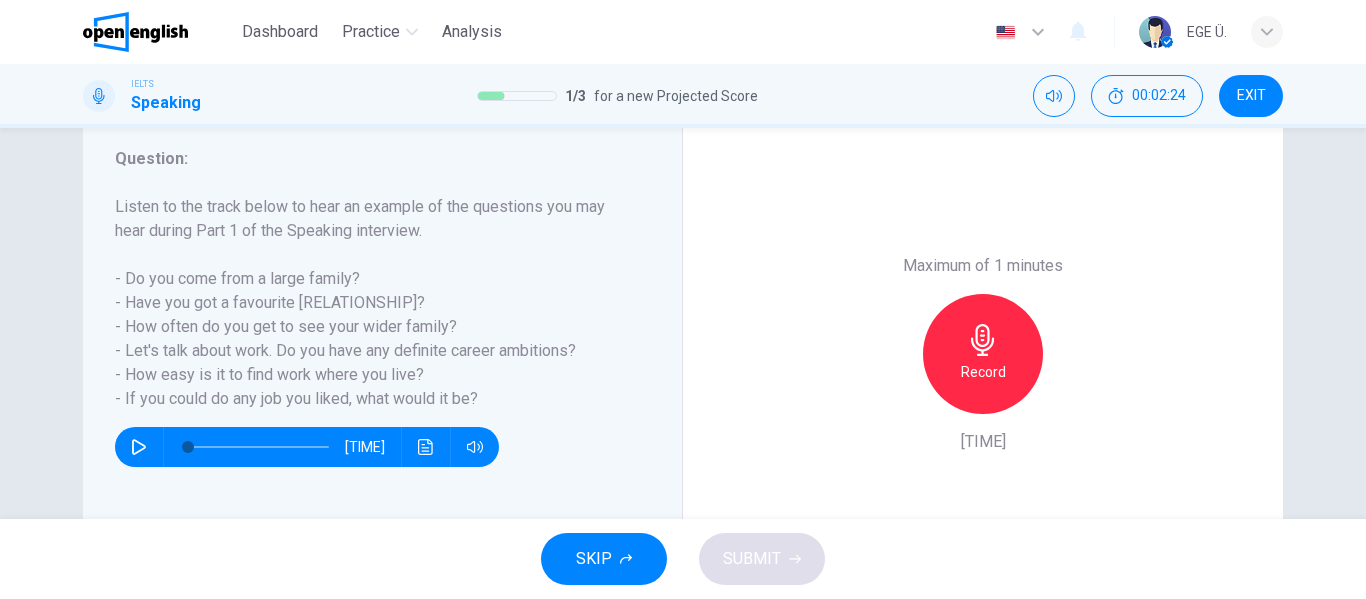 scroll, scrollTop: 260, scrollLeft: 0, axis: vertical 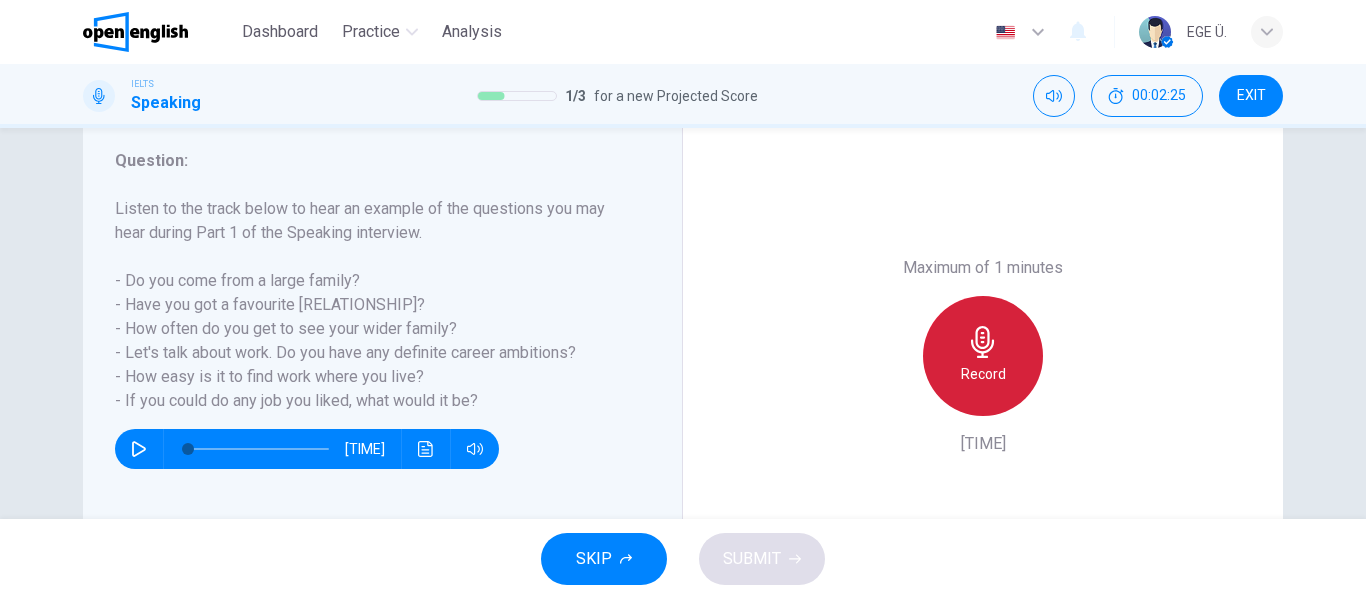 click on "Record" at bounding box center [983, 356] 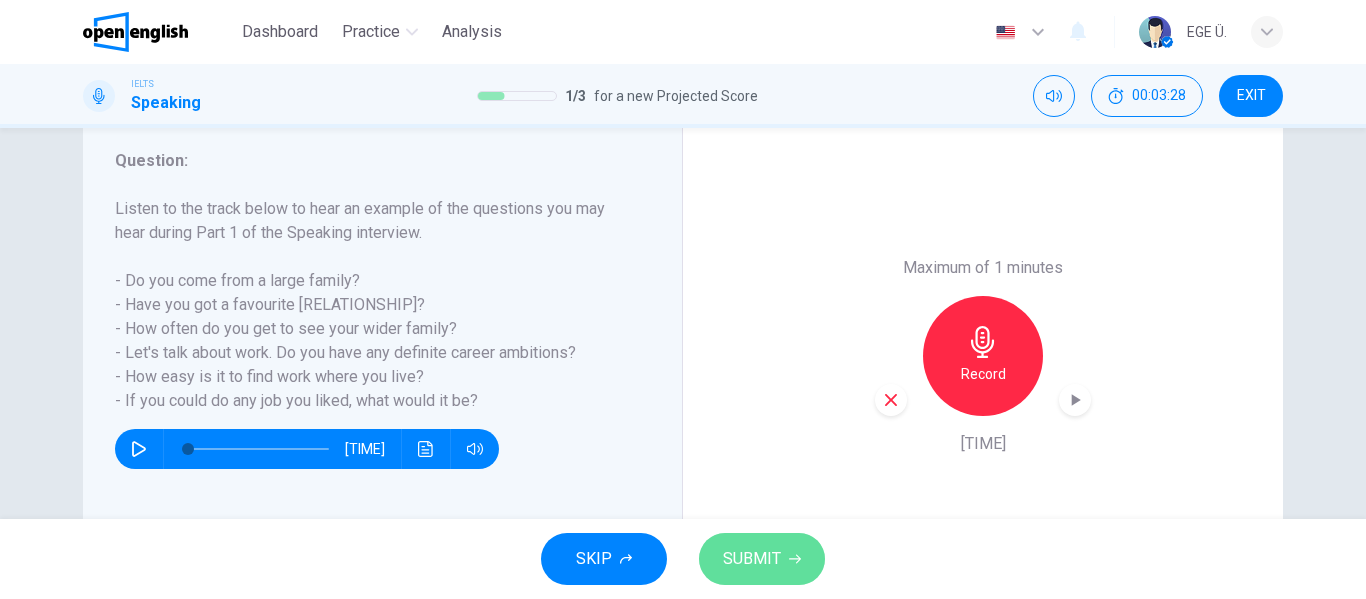 click on "SUBMIT" at bounding box center (762, 559) 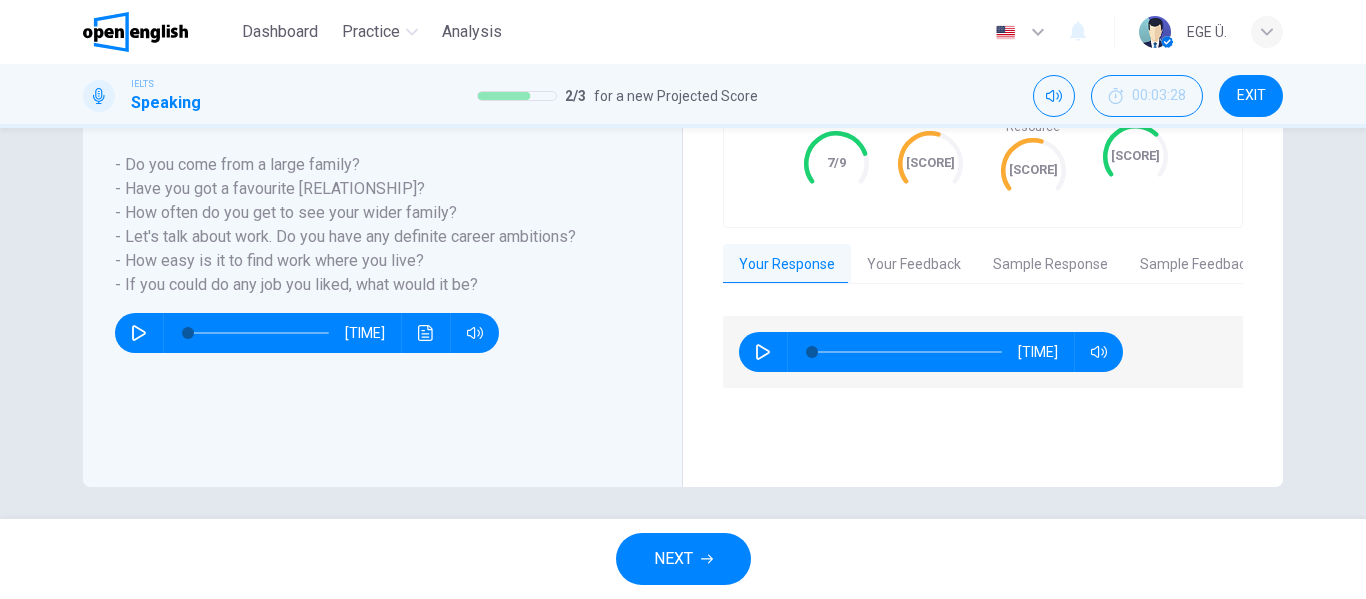 scroll, scrollTop: 384, scrollLeft: 0, axis: vertical 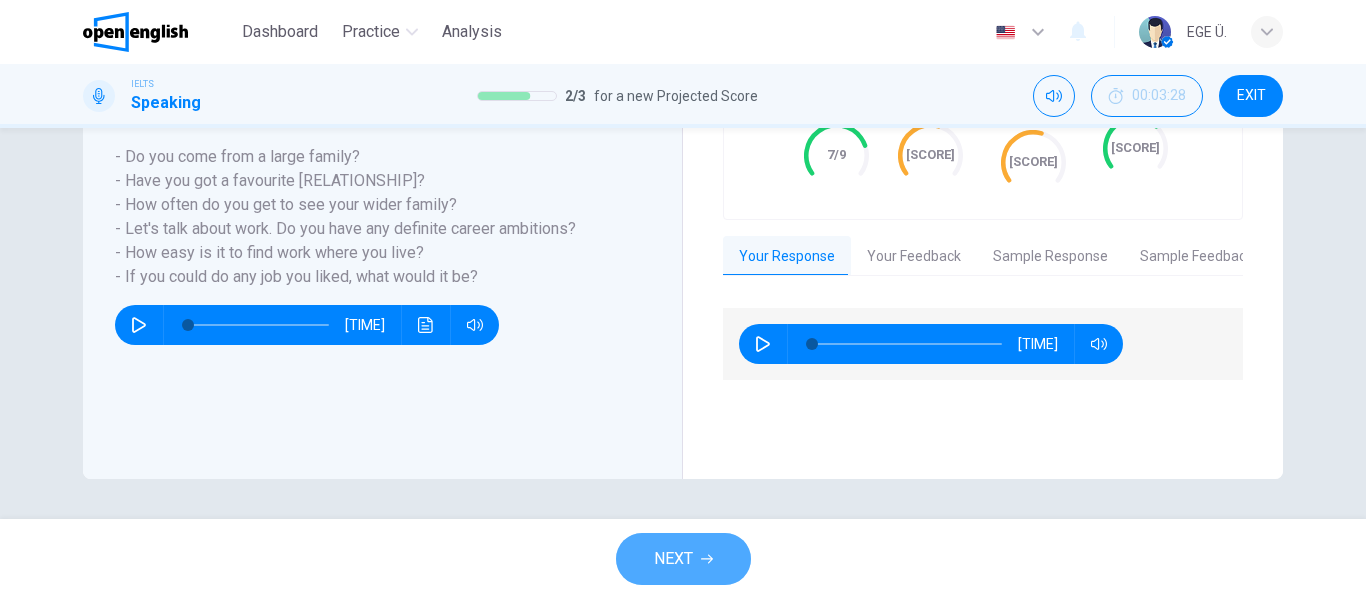 click on "NEXT" at bounding box center [673, 559] 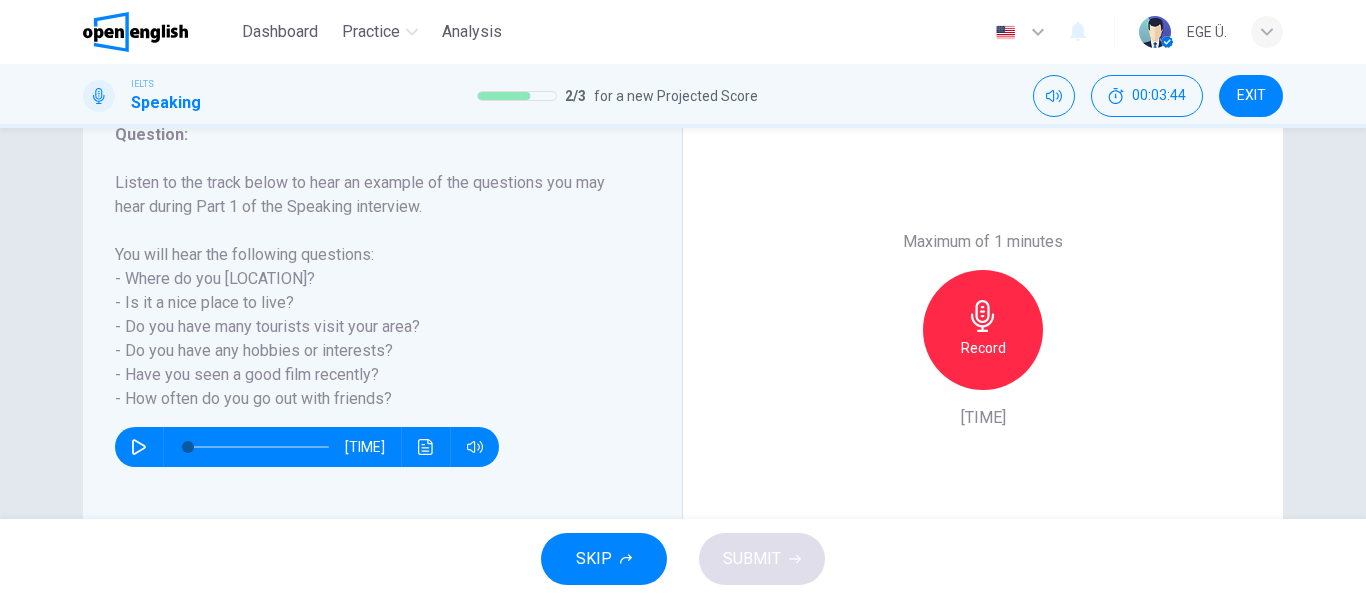 scroll, scrollTop: 287, scrollLeft: 0, axis: vertical 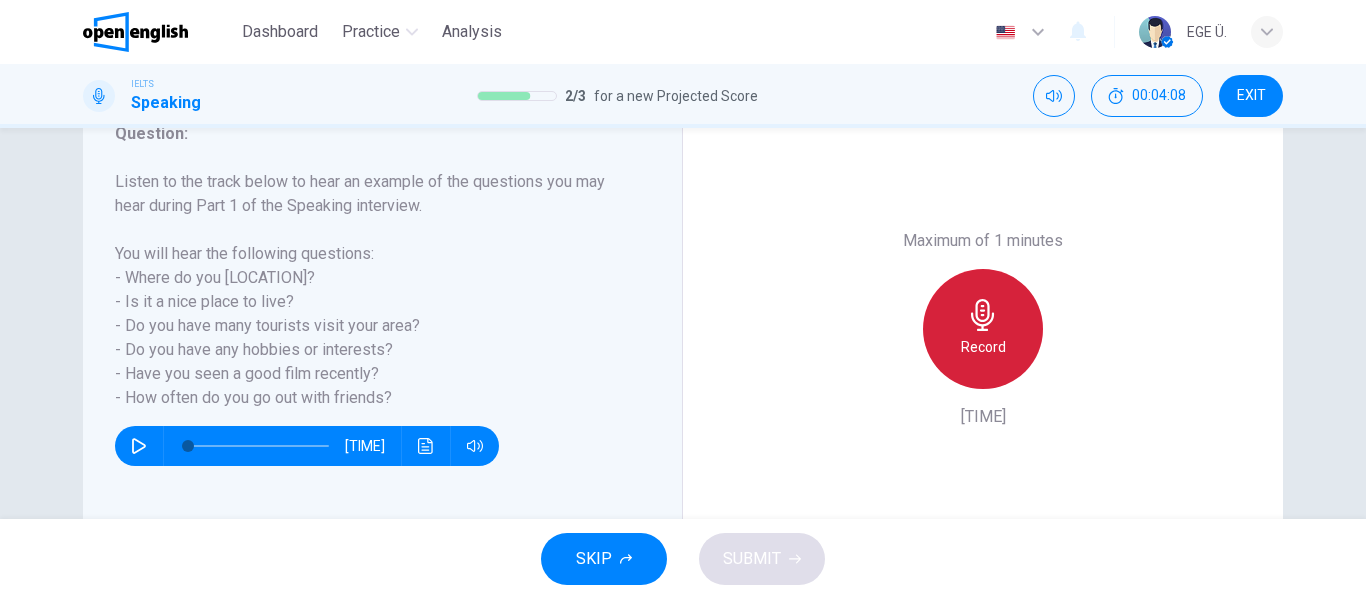 click 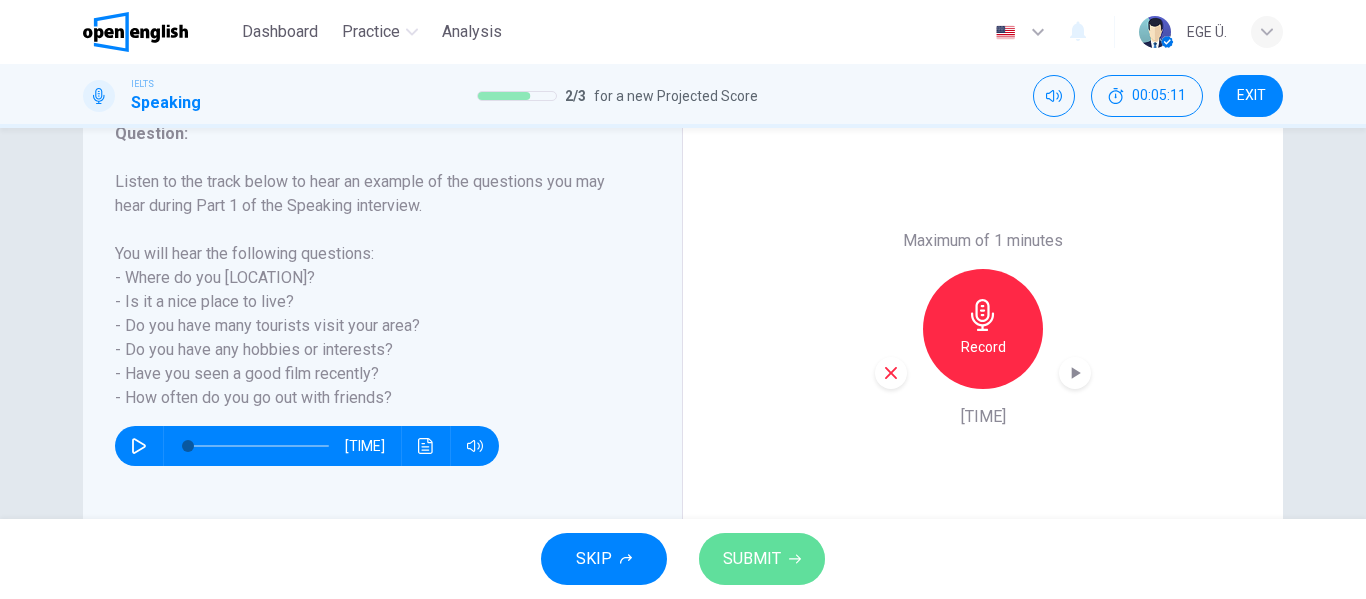 click on "SUBMIT" at bounding box center [752, 559] 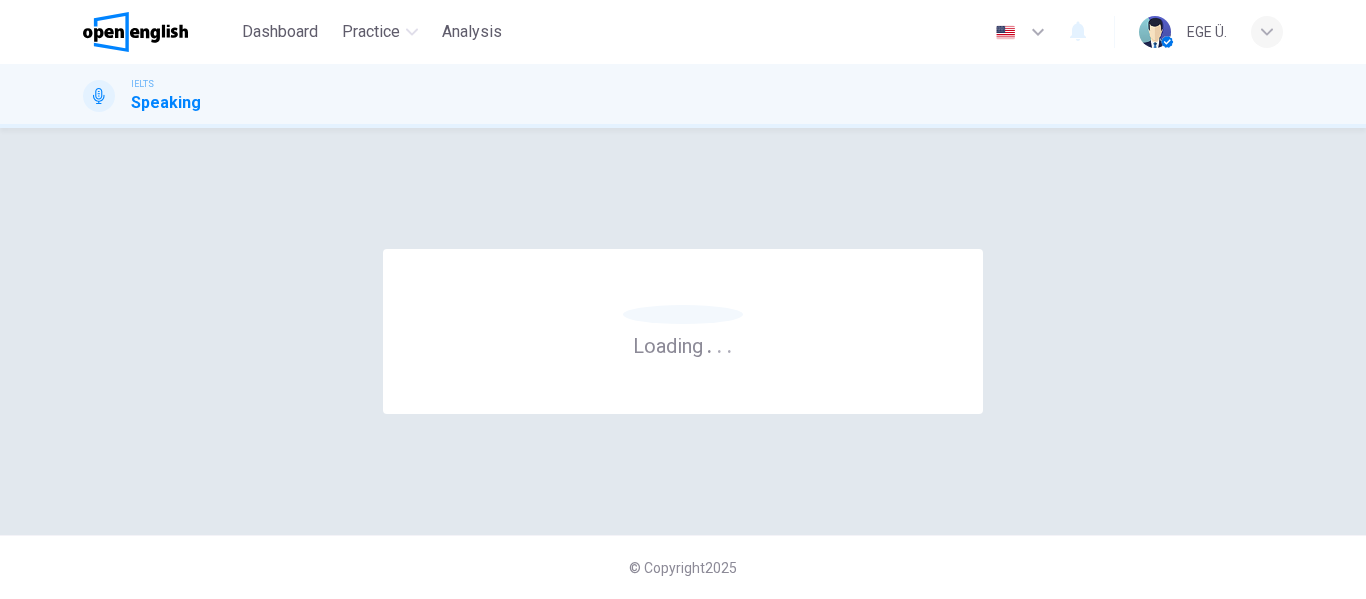 scroll, scrollTop: 0, scrollLeft: 0, axis: both 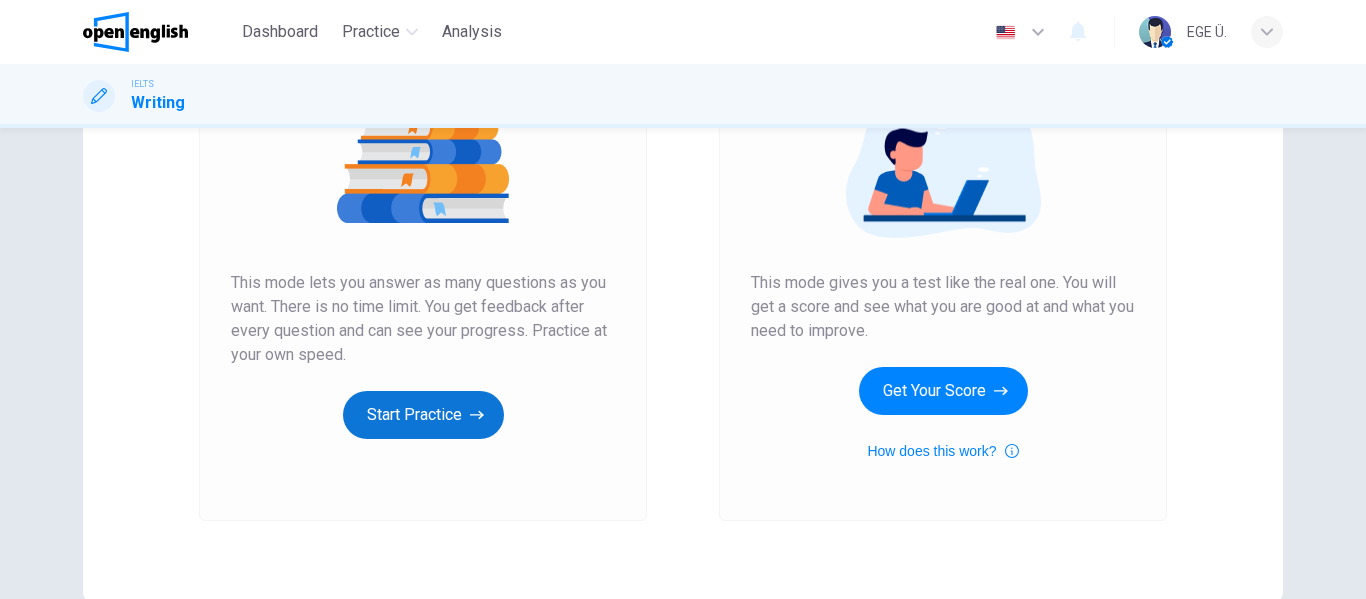 click on "Start Practice" at bounding box center (423, 415) 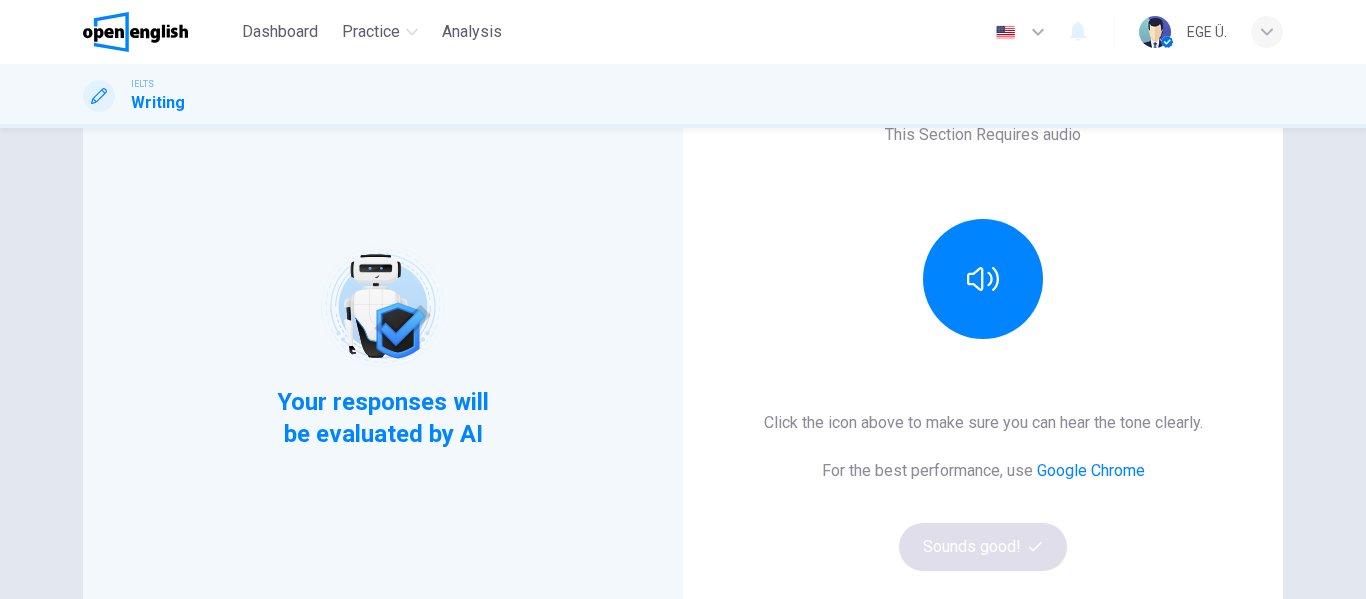 scroll, scrollTop: 171, scrollLeft: 0, axis: vertical 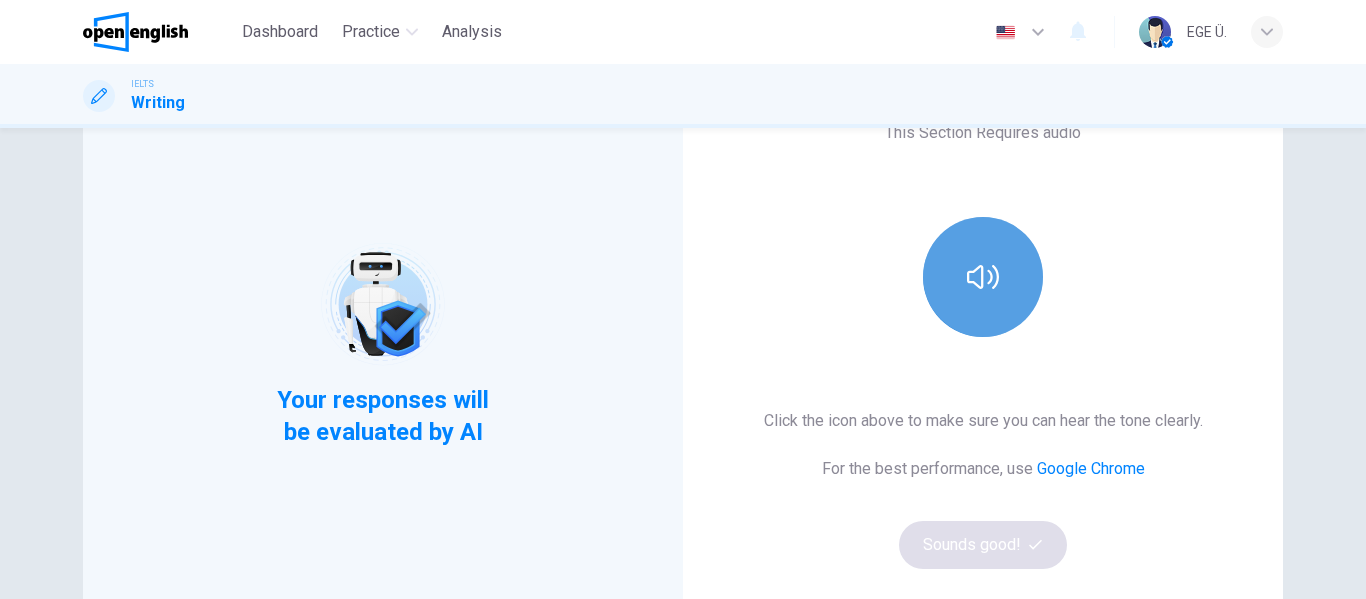 click at bounding box center (983, 277) 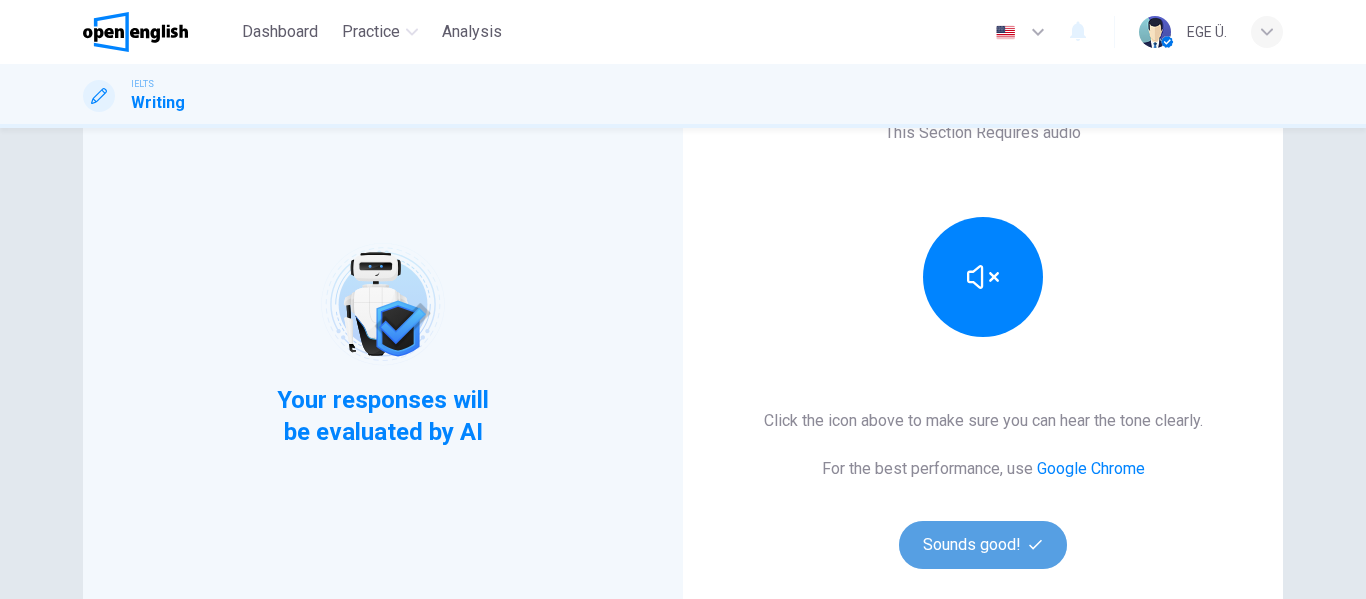 click on "Sounds good!" at bounding box center [983, 545] 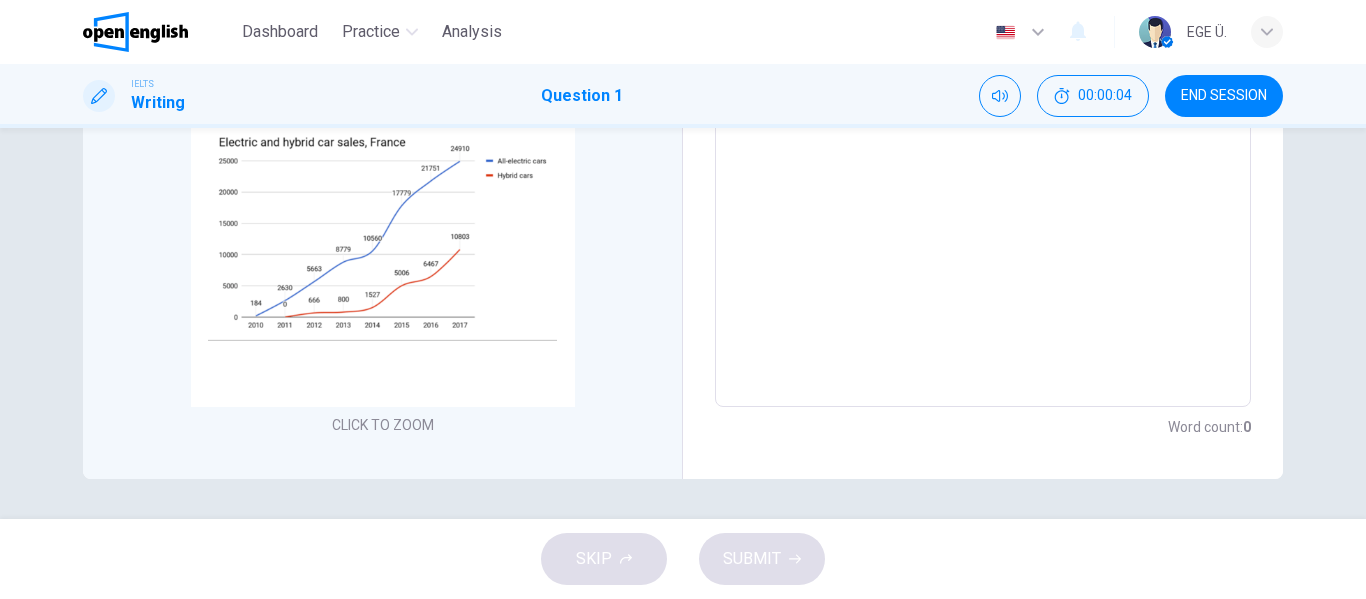 scroll, scrollTop: 0, scrollLeft: 0, axis: both 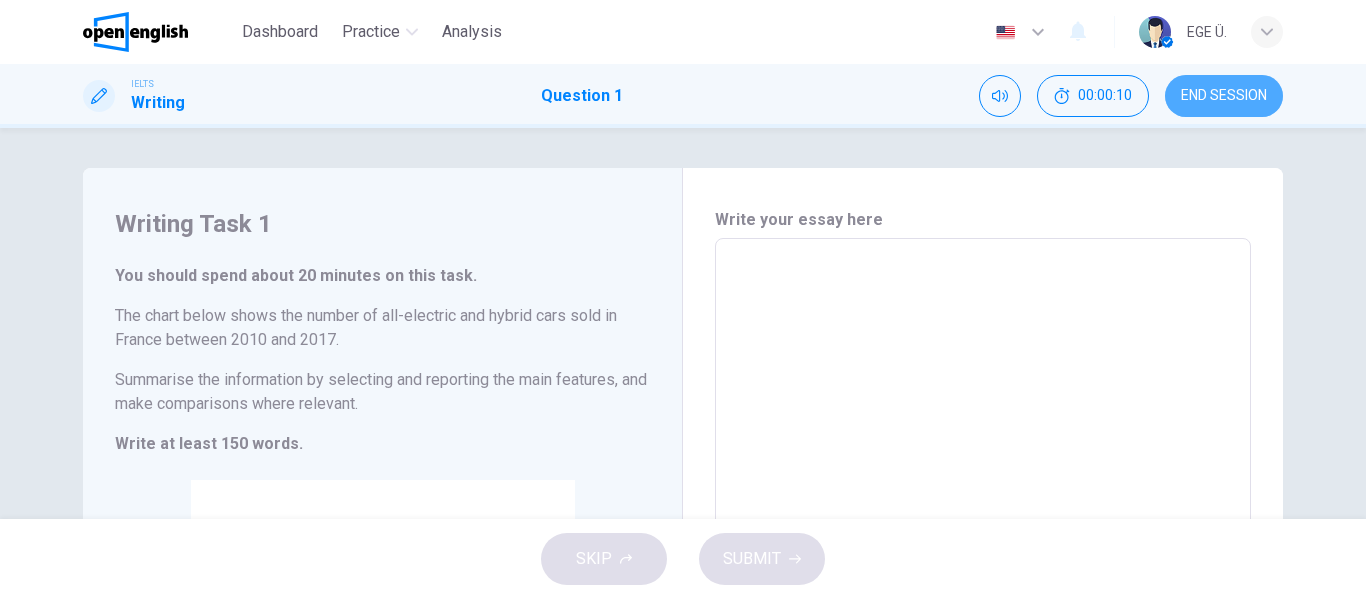 click on "END SESSION" at bounding box center (1224, 96) 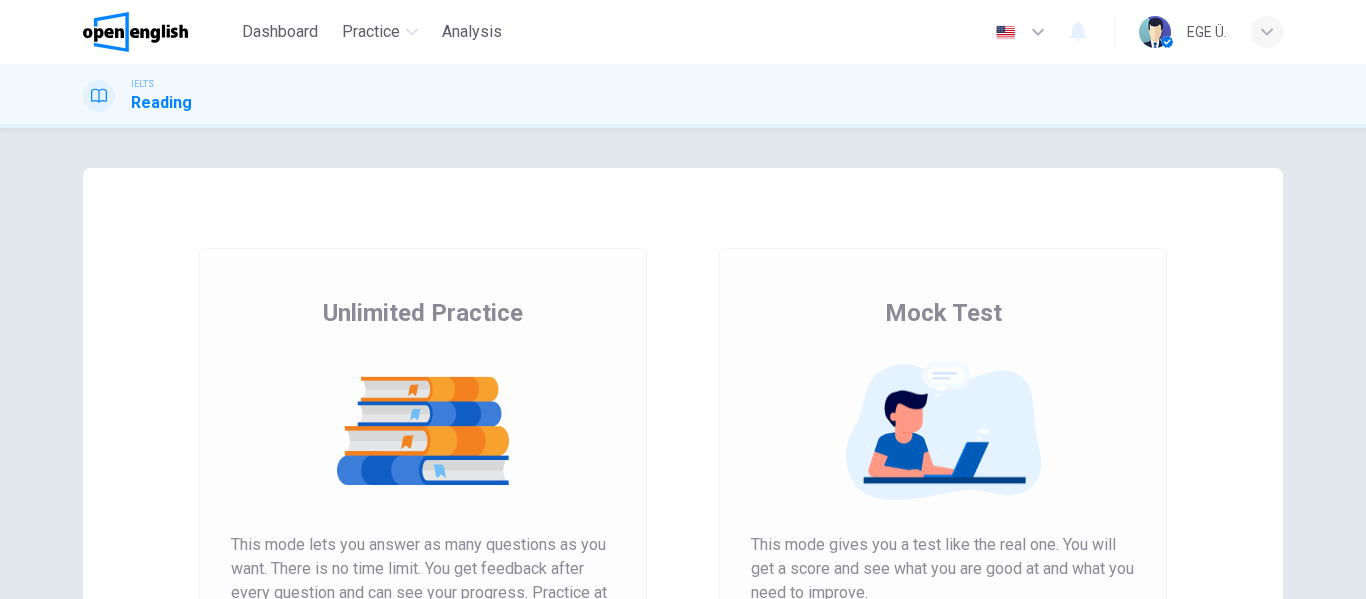 scroll, scrollTop: 0, scrollLeft: 0, axis: both 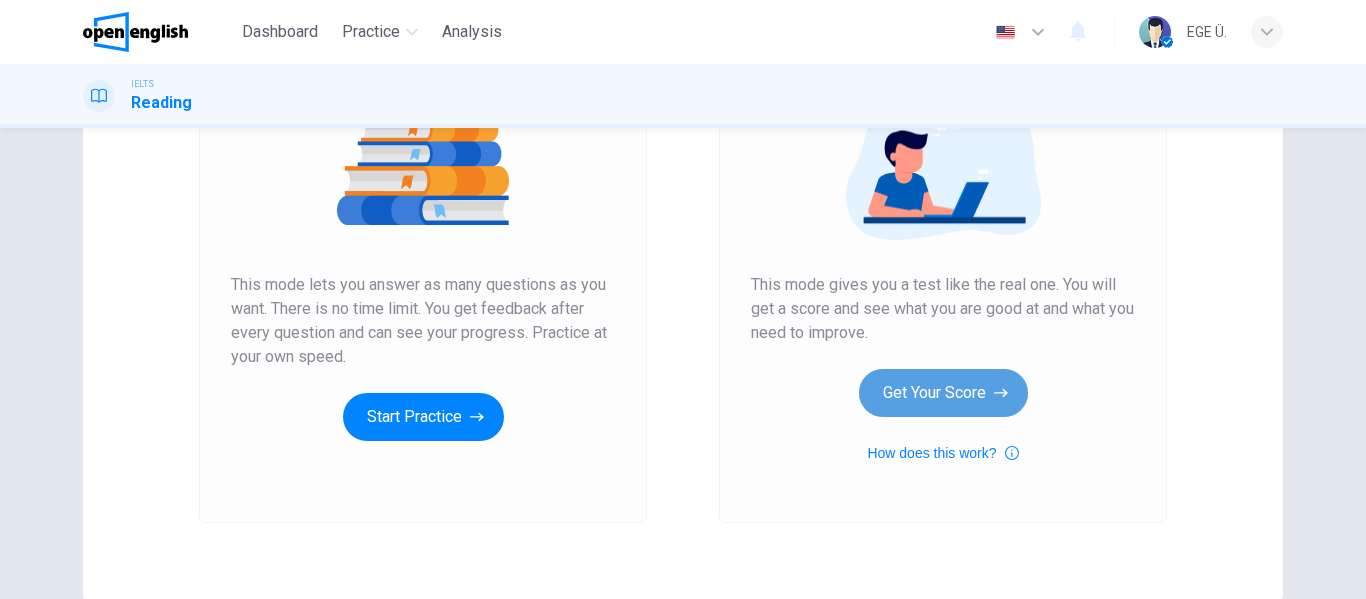 click on "Get Your Score" at bounding box center (943, 393) 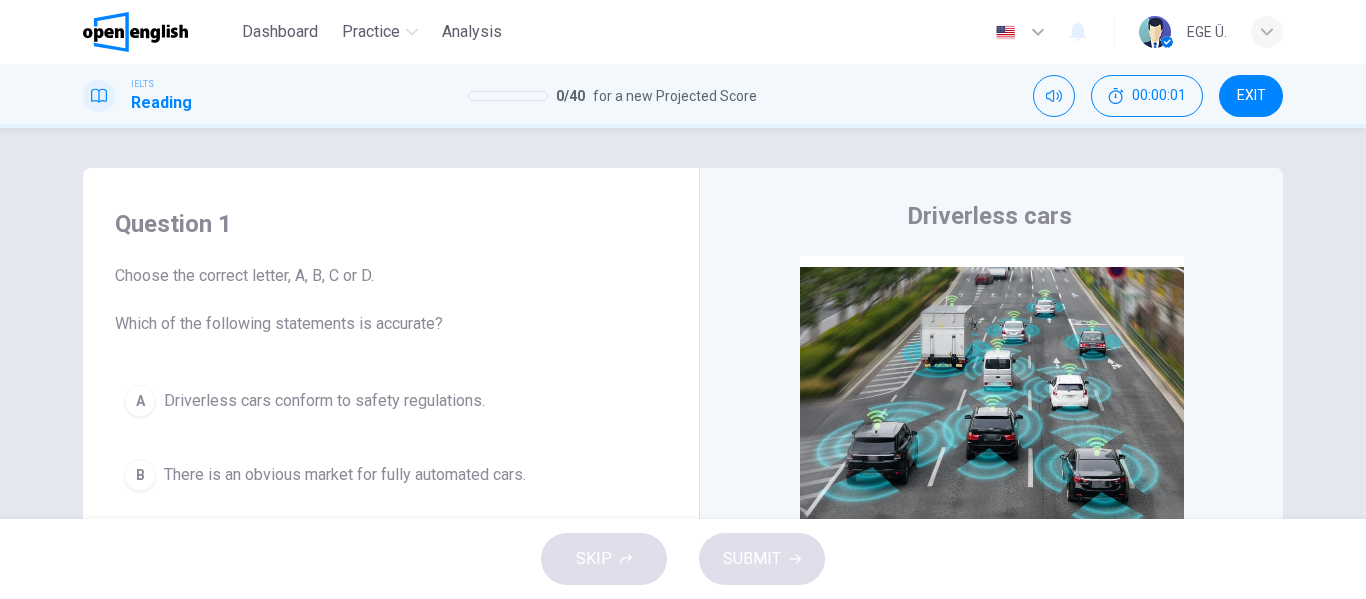 scroll, scrollTop: 0, scrollLeft: 0, axis: both 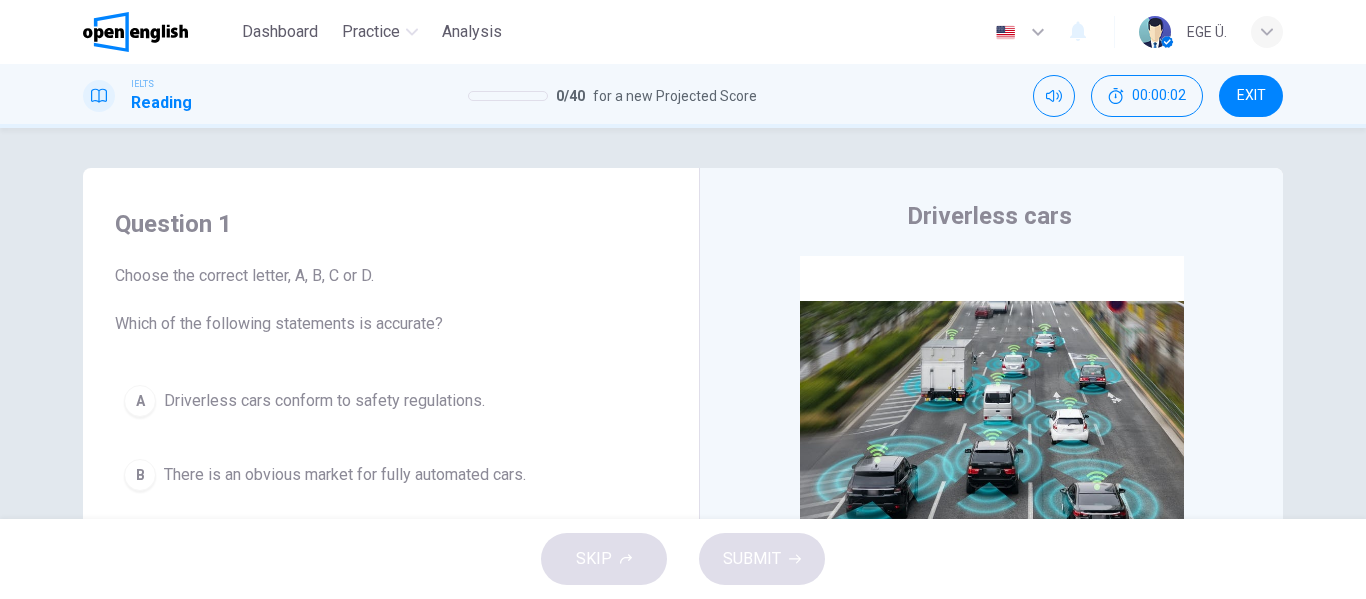 drag, startPoint x: 921, startPoint y: 385, endPoint x: 604, endPoint y: 272, distance: 336.53827 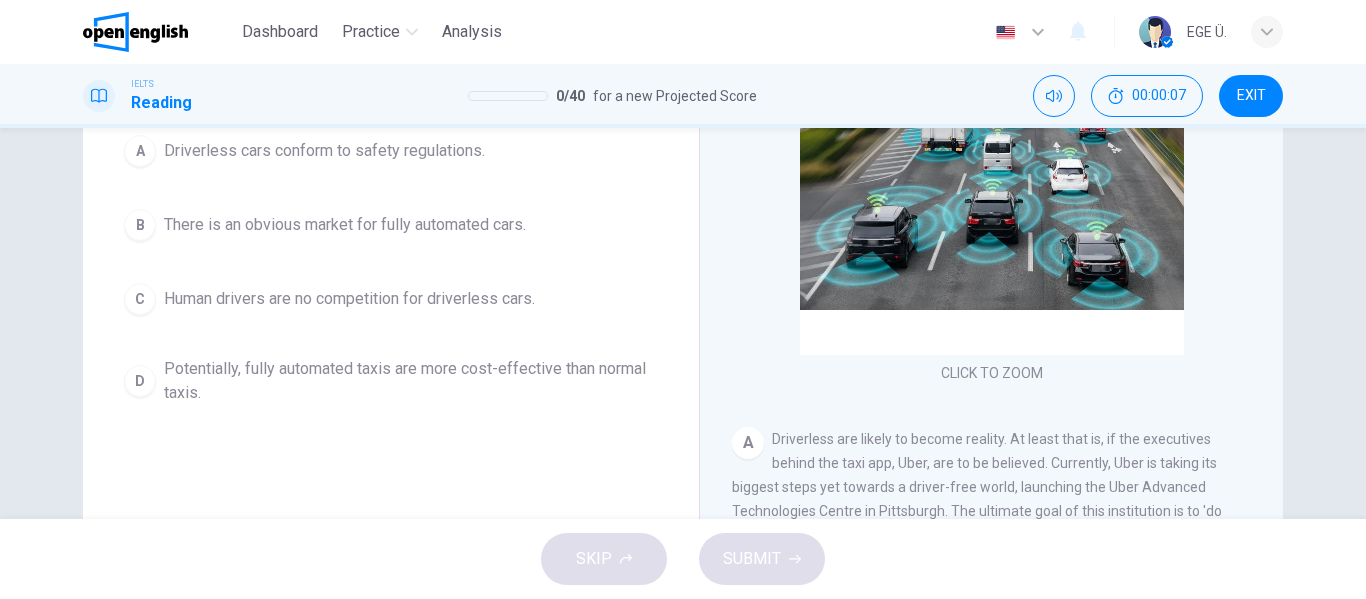 scroll, scrollTop: 251, scrollLeft: 0, axis: vertical 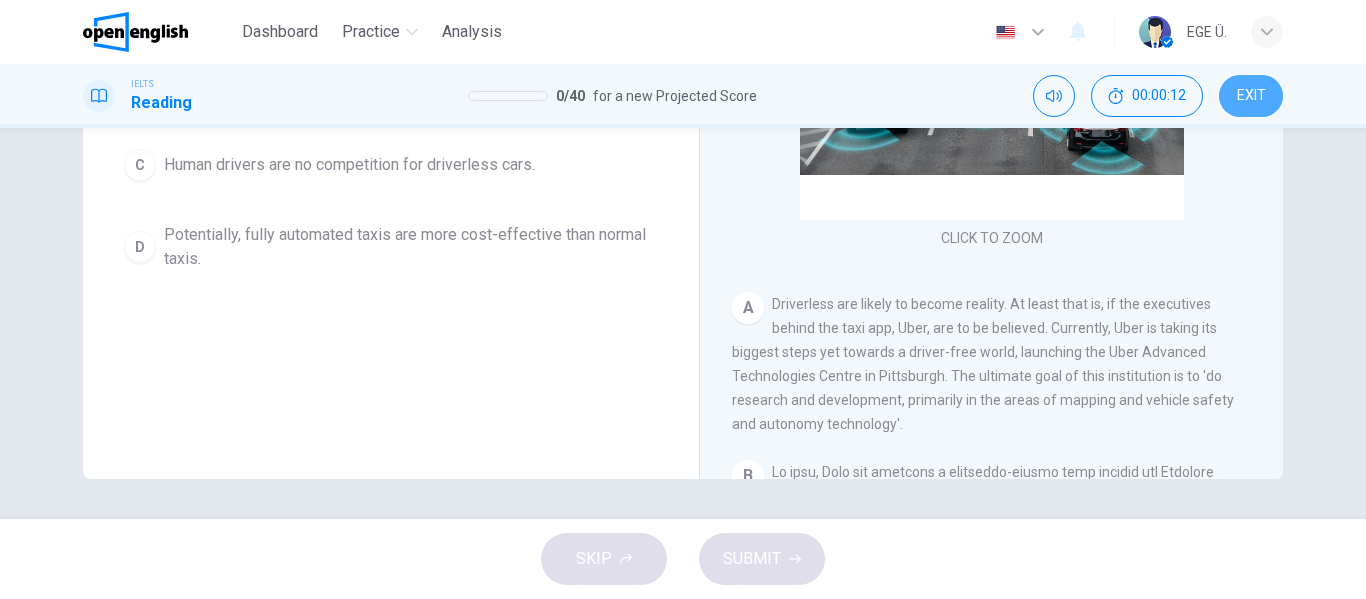 click on "EXIT" at bounding box center (1251, 96) 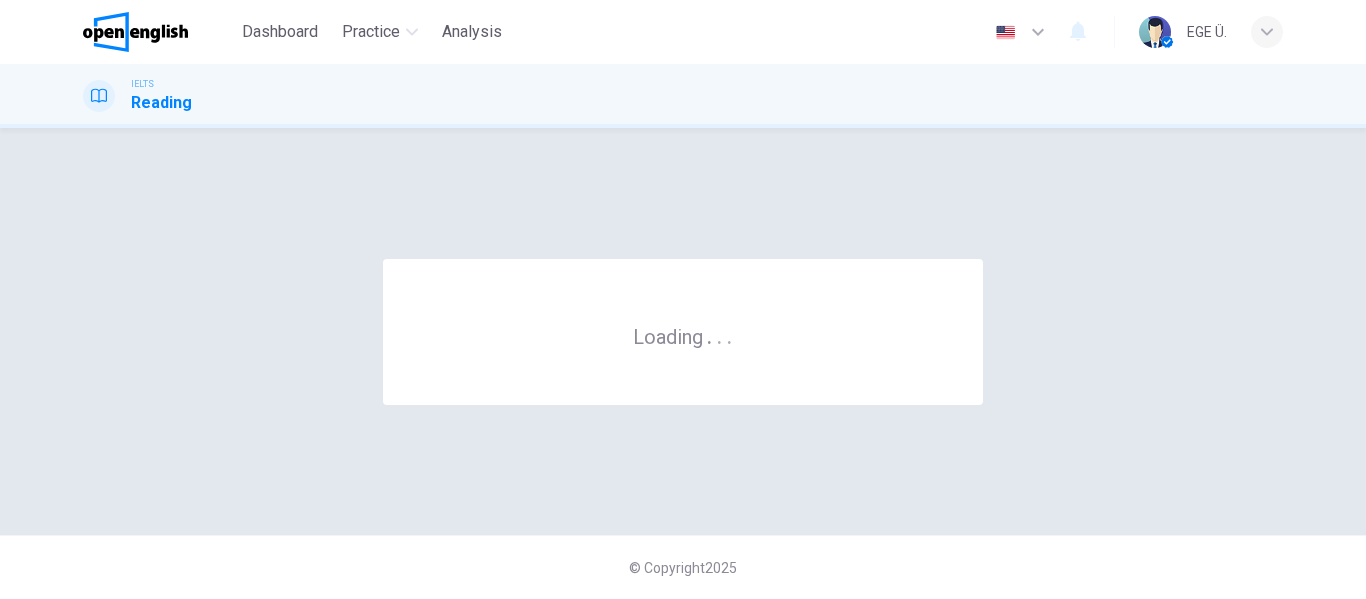 scroll, scrollTop: 0, scrollLeft: 0, axis: both 